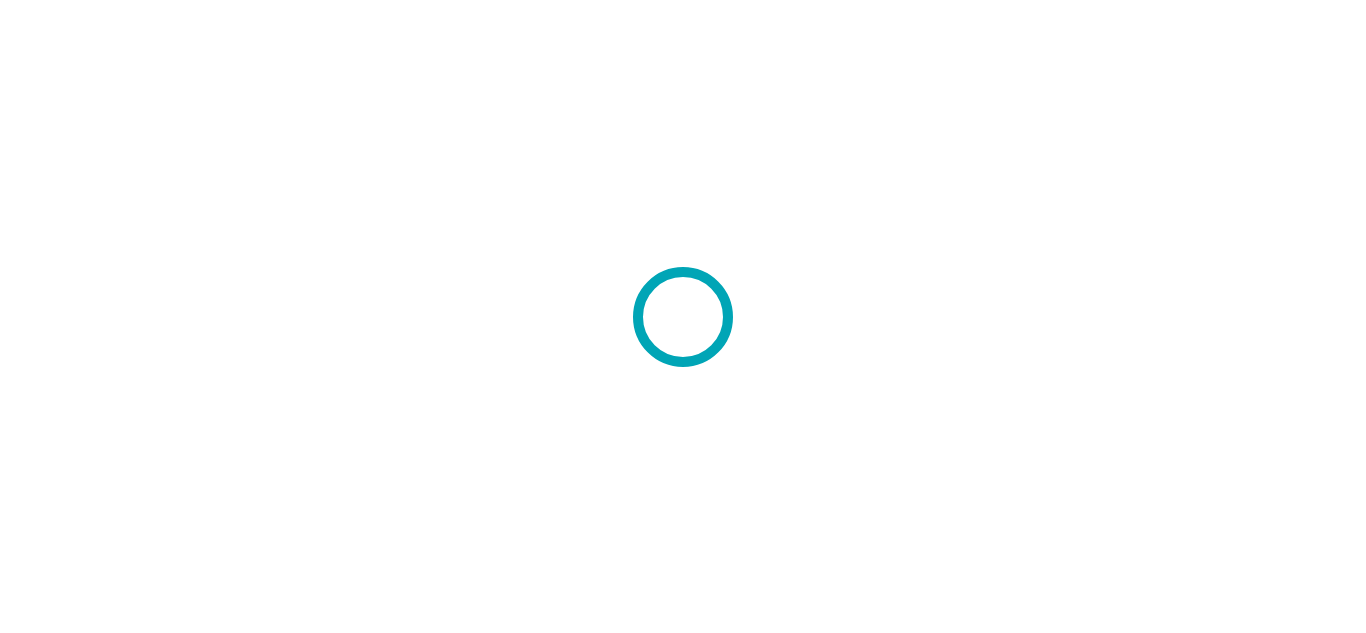 scroll, scrollTop: 0, scrollLeft: 0, axis: both 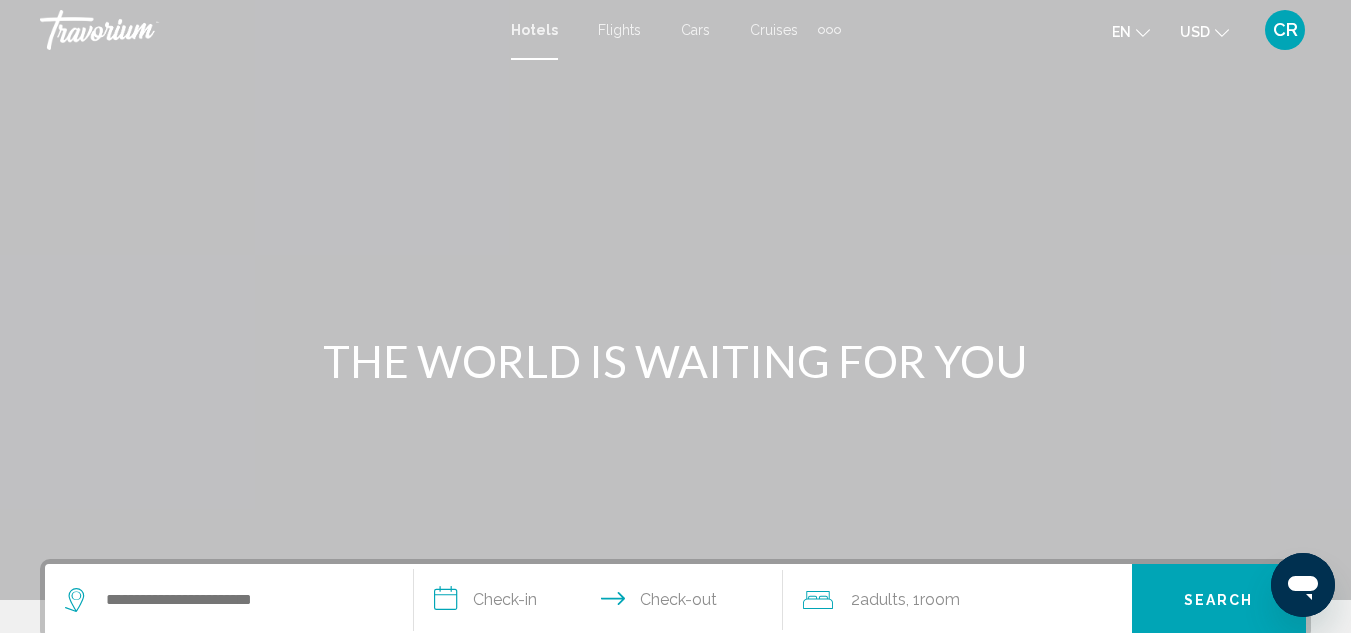 click on "Cruises" at bounding box center [774, 30] 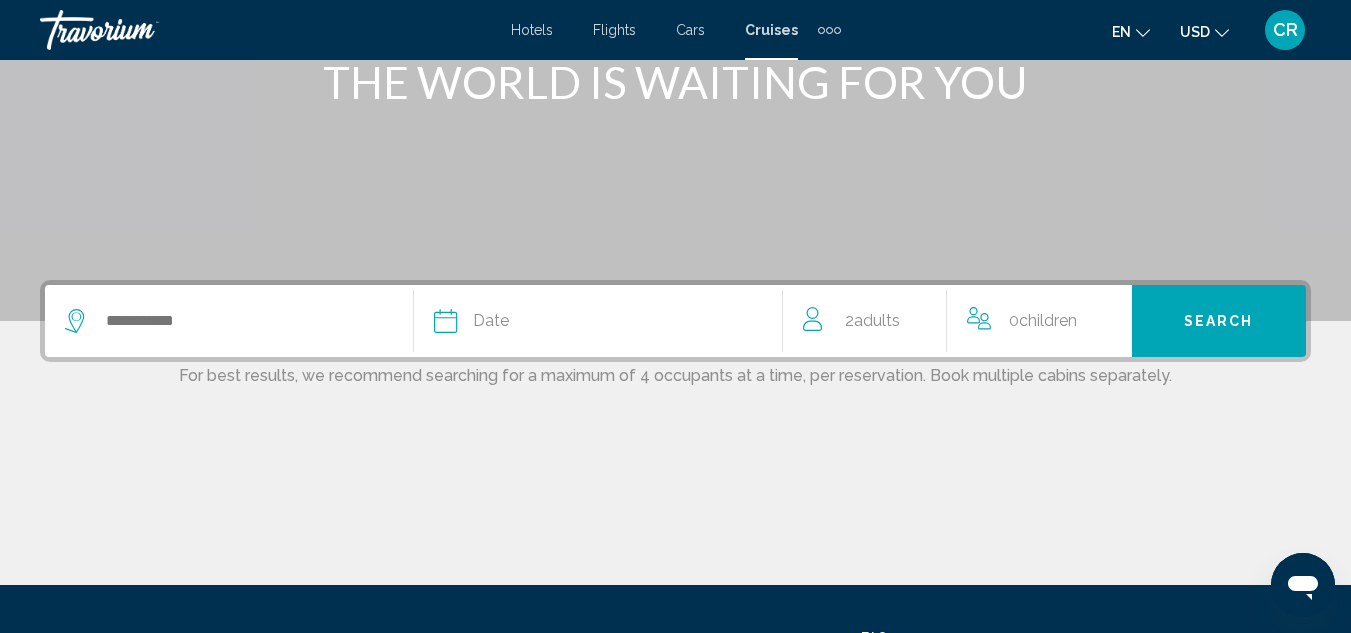 scroll, scrollTop: 300, scrollLeft: 0, axis: vertical 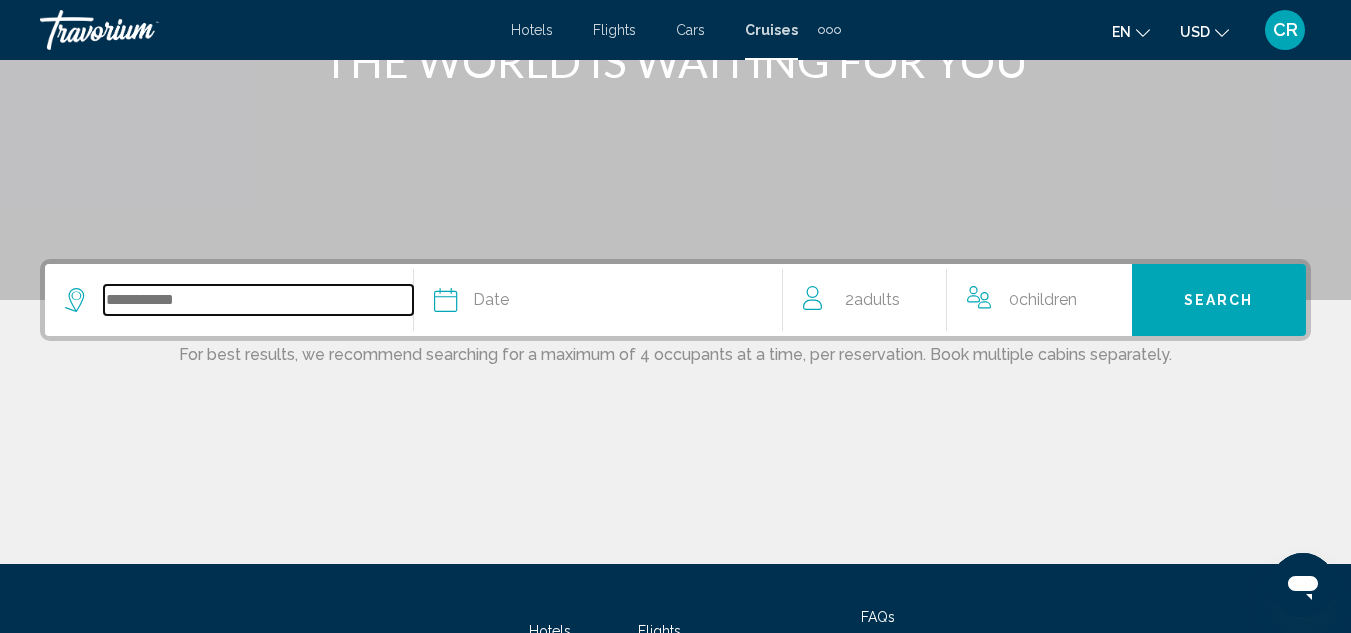 click at bounding box center [258, 300] 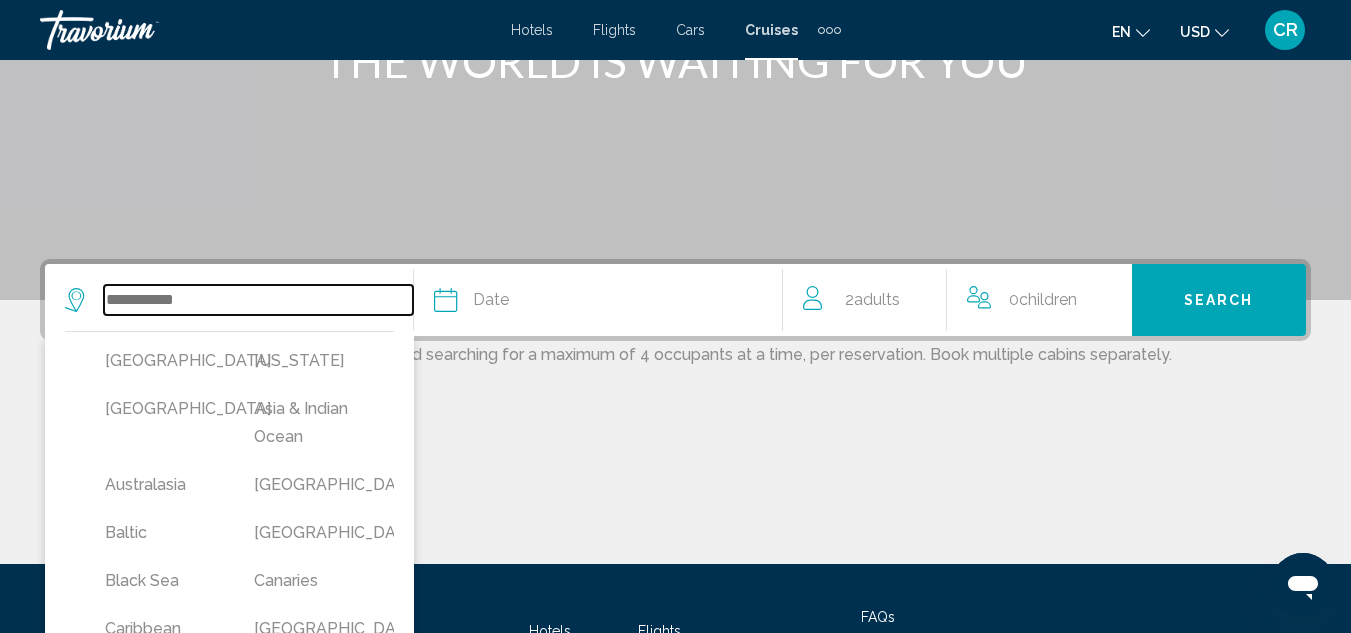 scroll, scrollTop: 476, scrollLeft: 0, axis: vertical 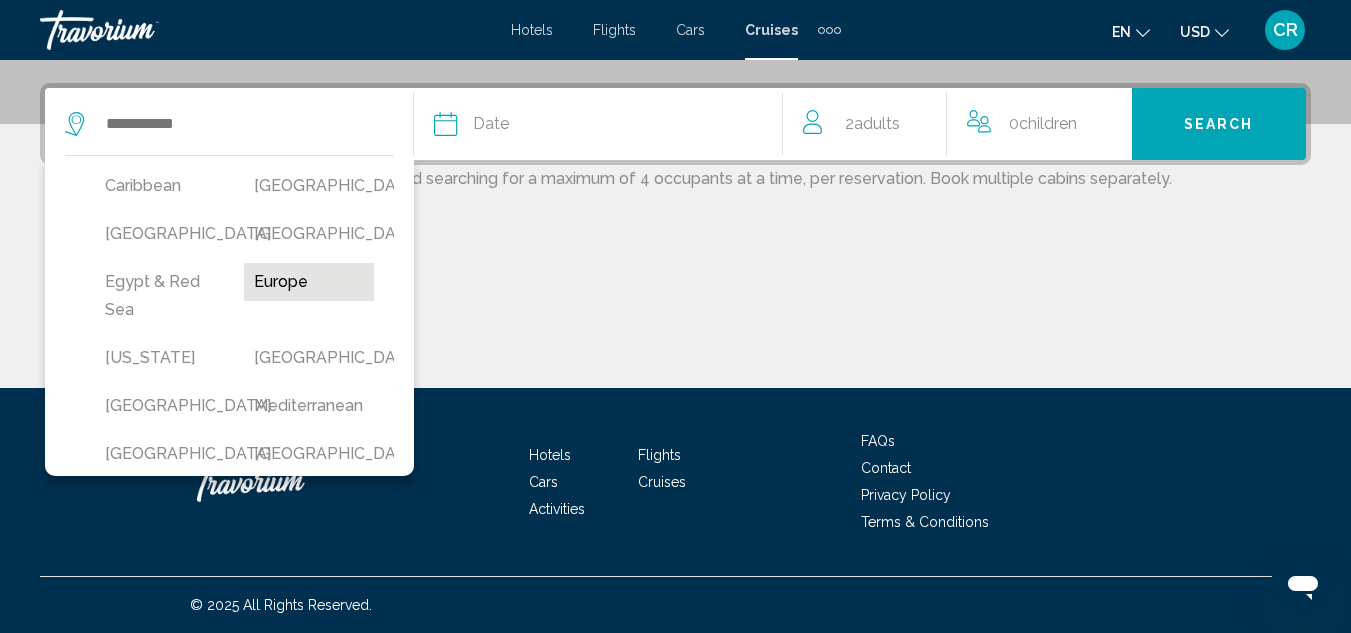 click on "Europe" at bounding box center (308, 282) 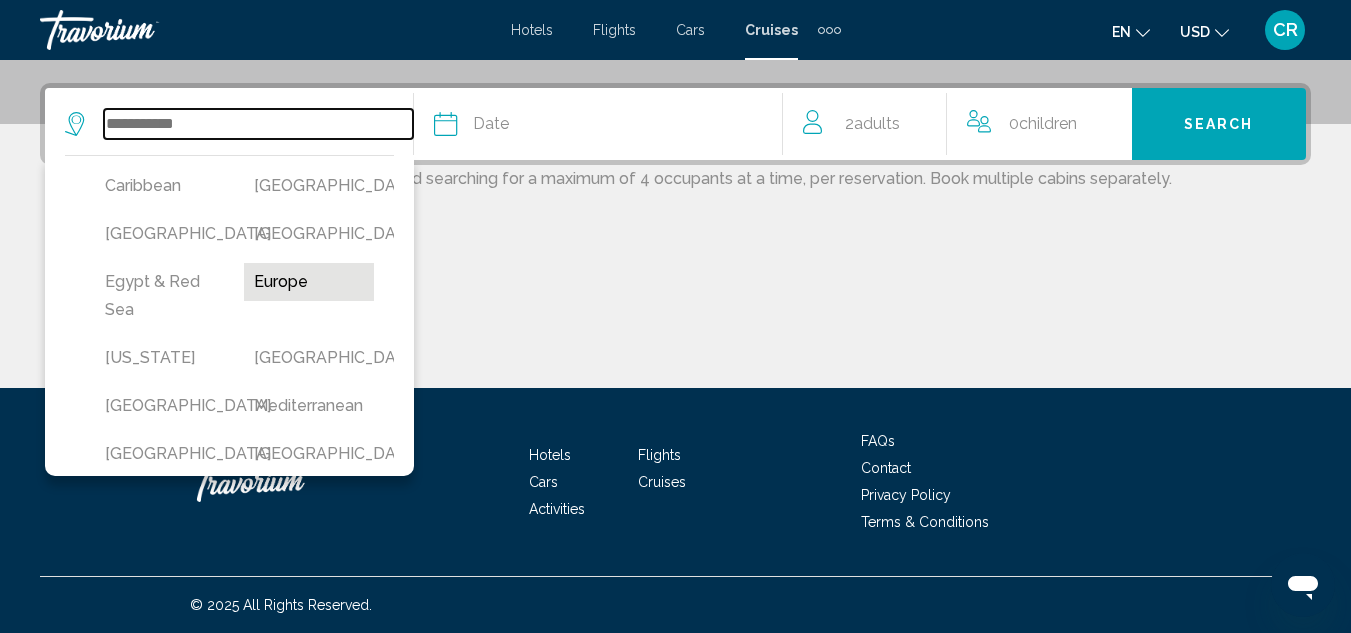 type on "******" 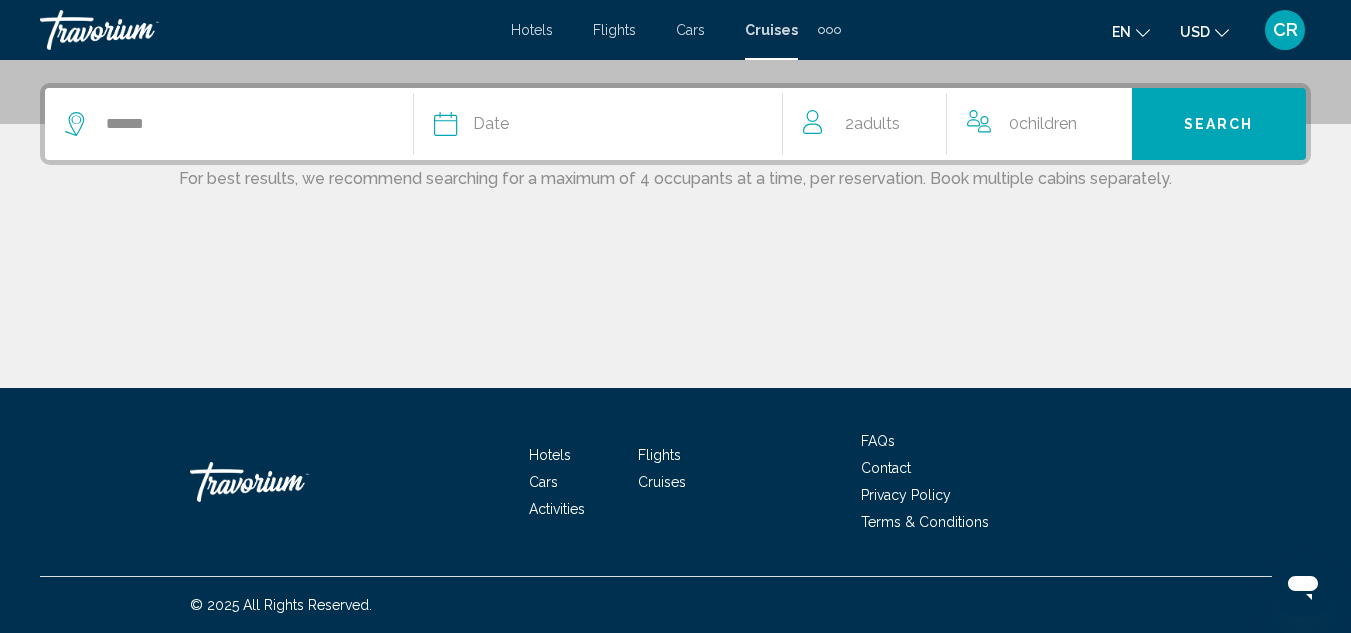 click on "Date" 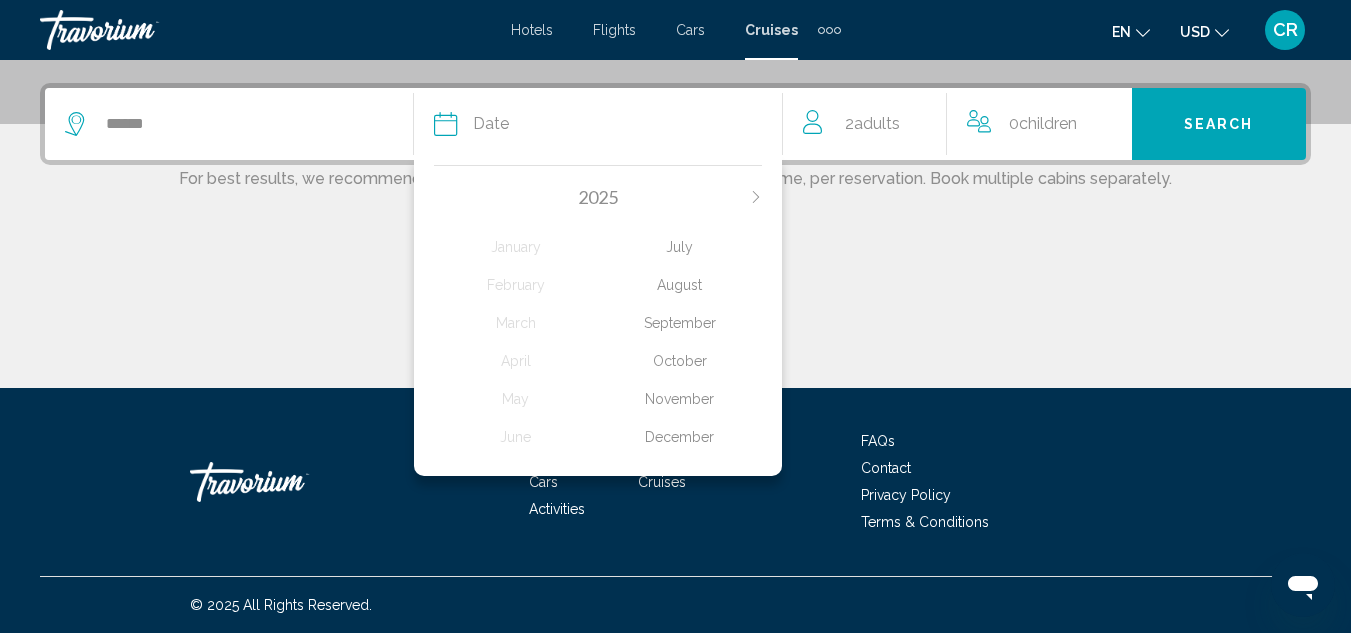 click on "August" 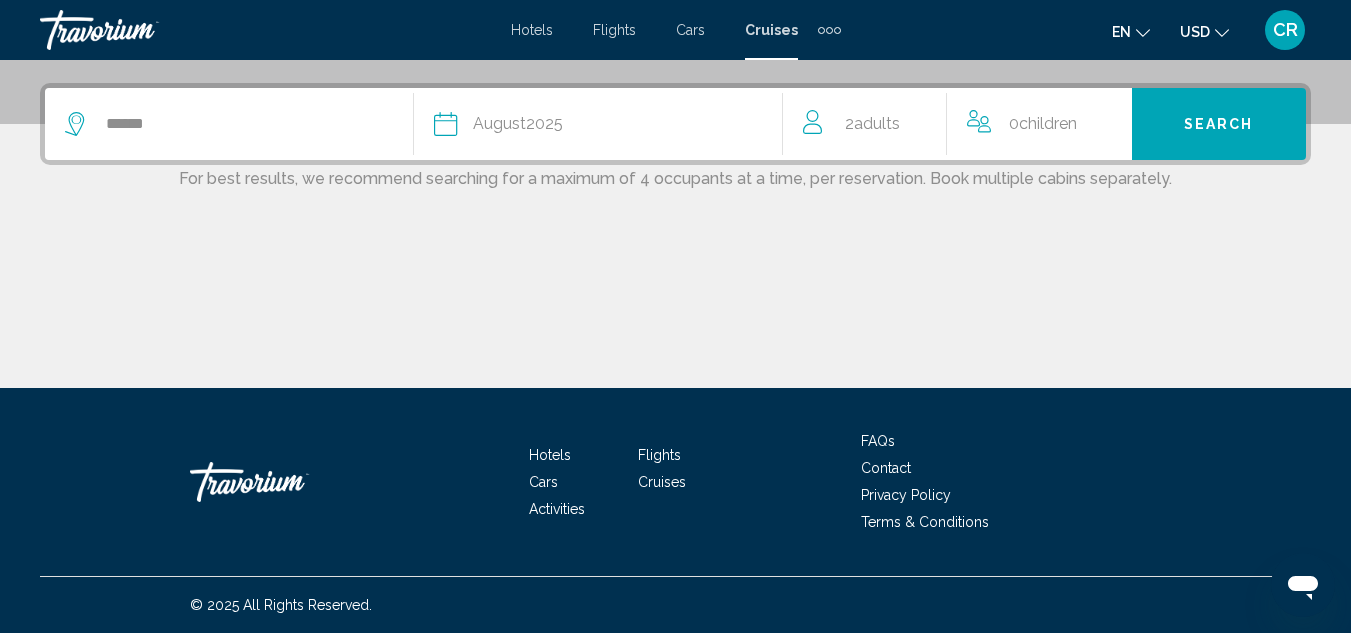 click on "2  Adult Adults" 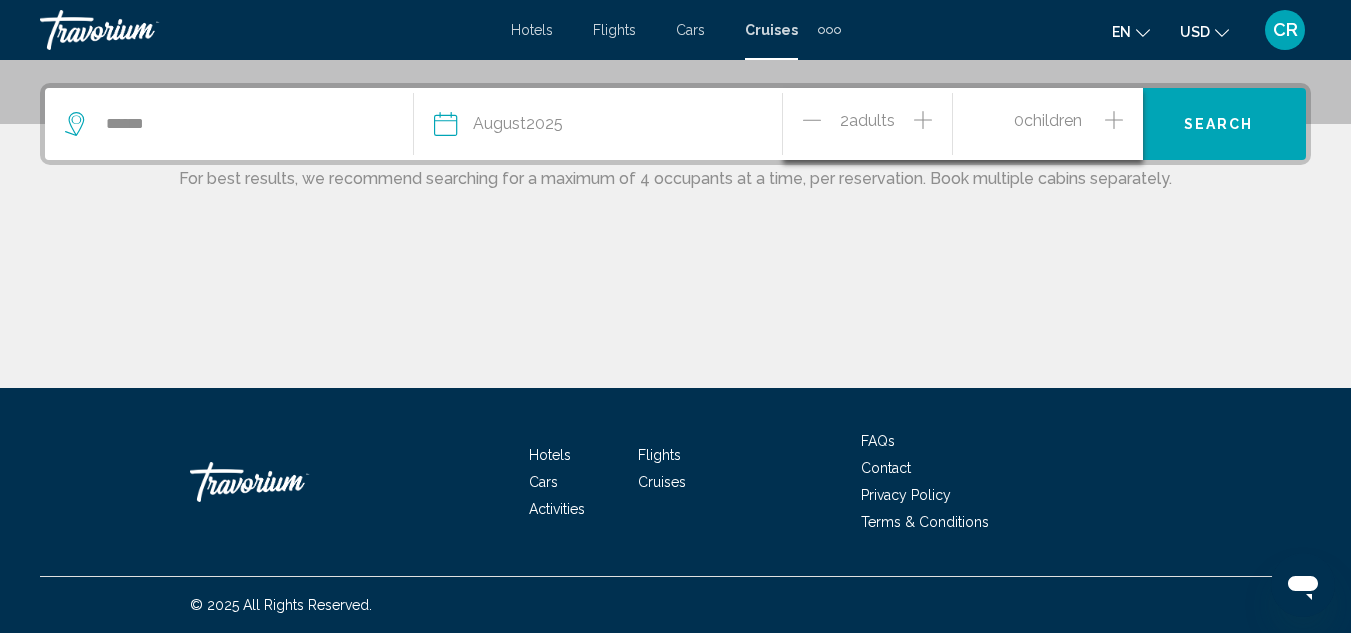 click 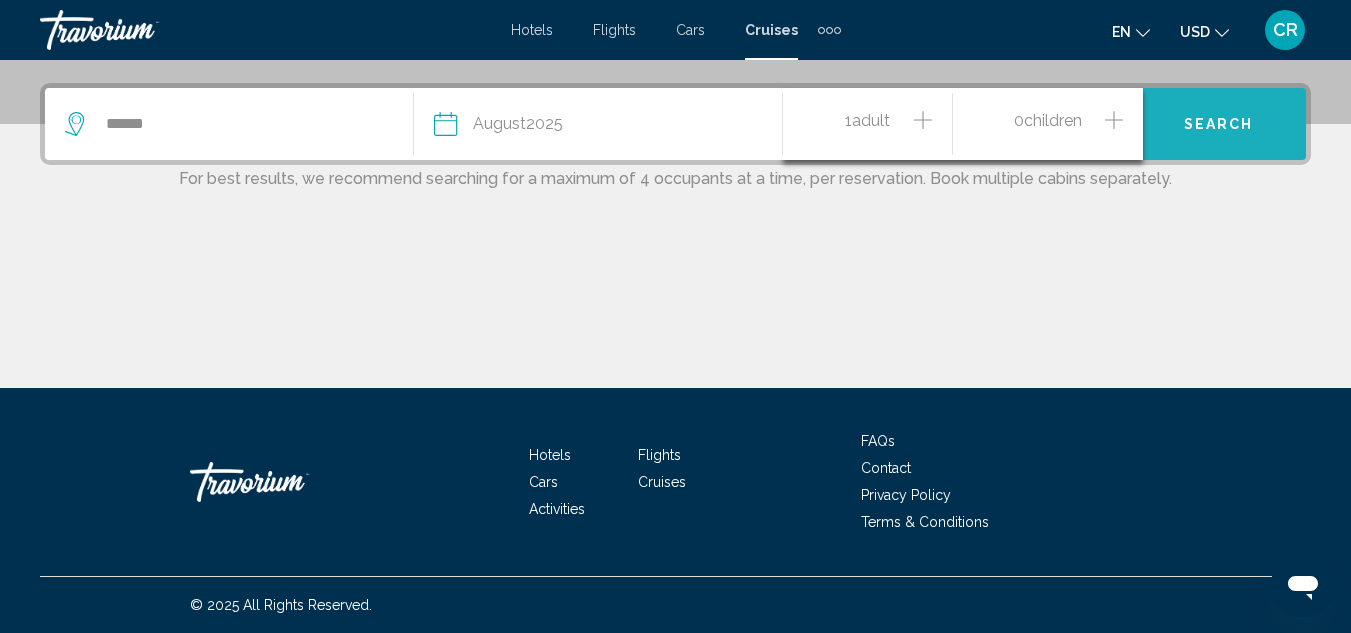 click on "Search" at bounding box center (1219, 125) 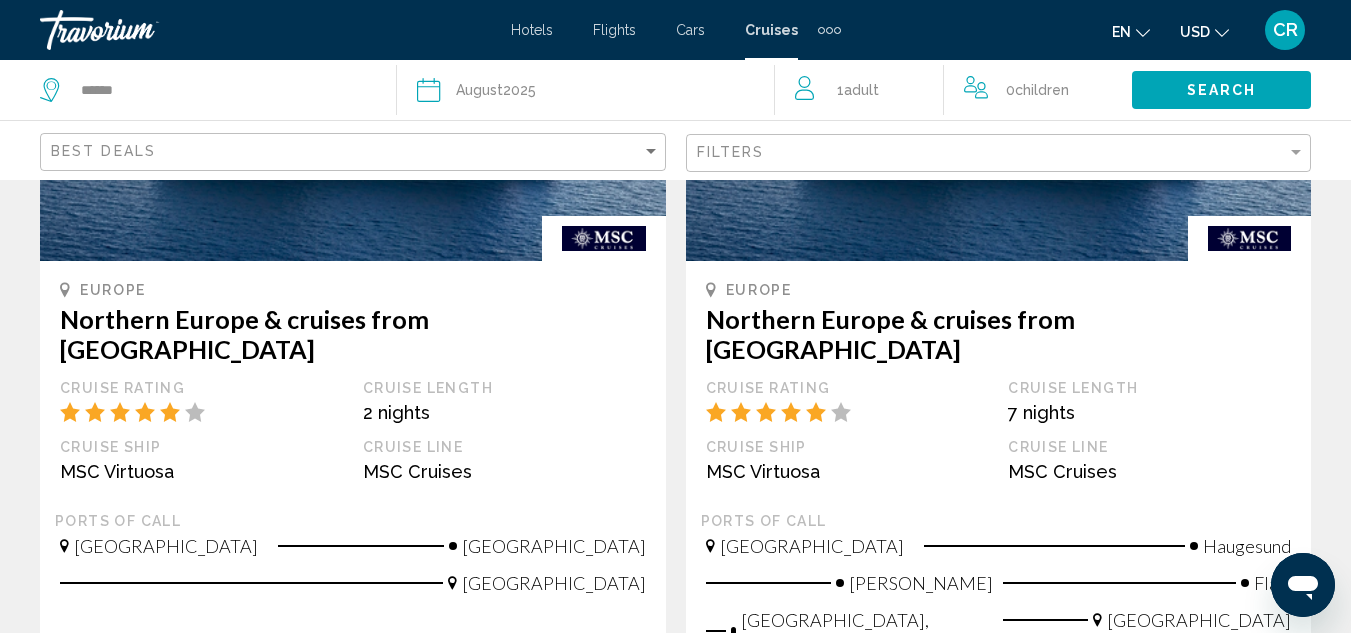 scroll, scrollTop: 300, scrollLeft: 0, axis: vertical 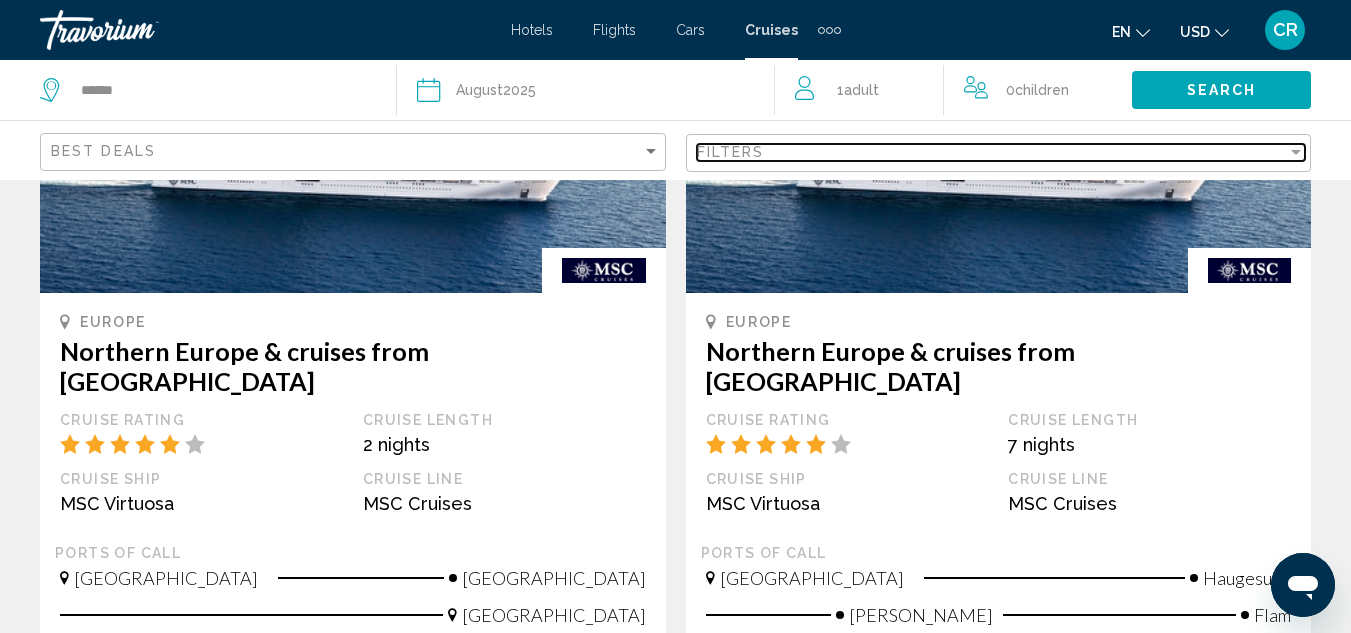 click at bounding box center [1296, 152] 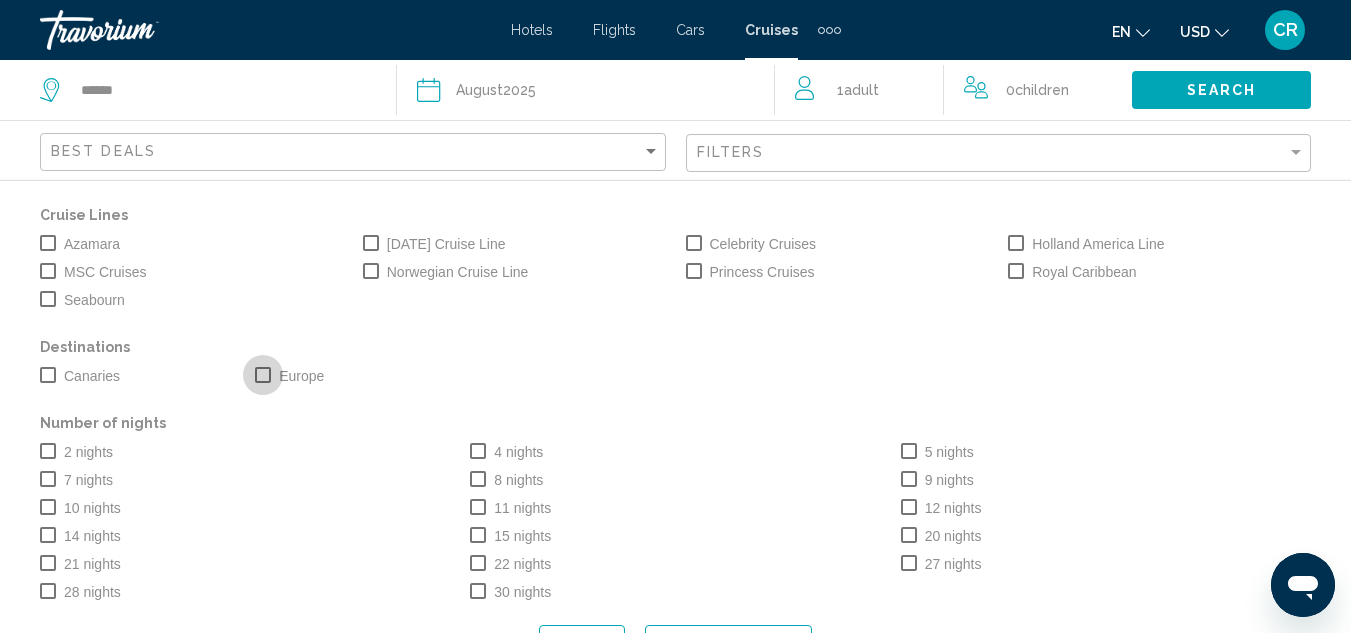 click at bounding box center (263, 375) 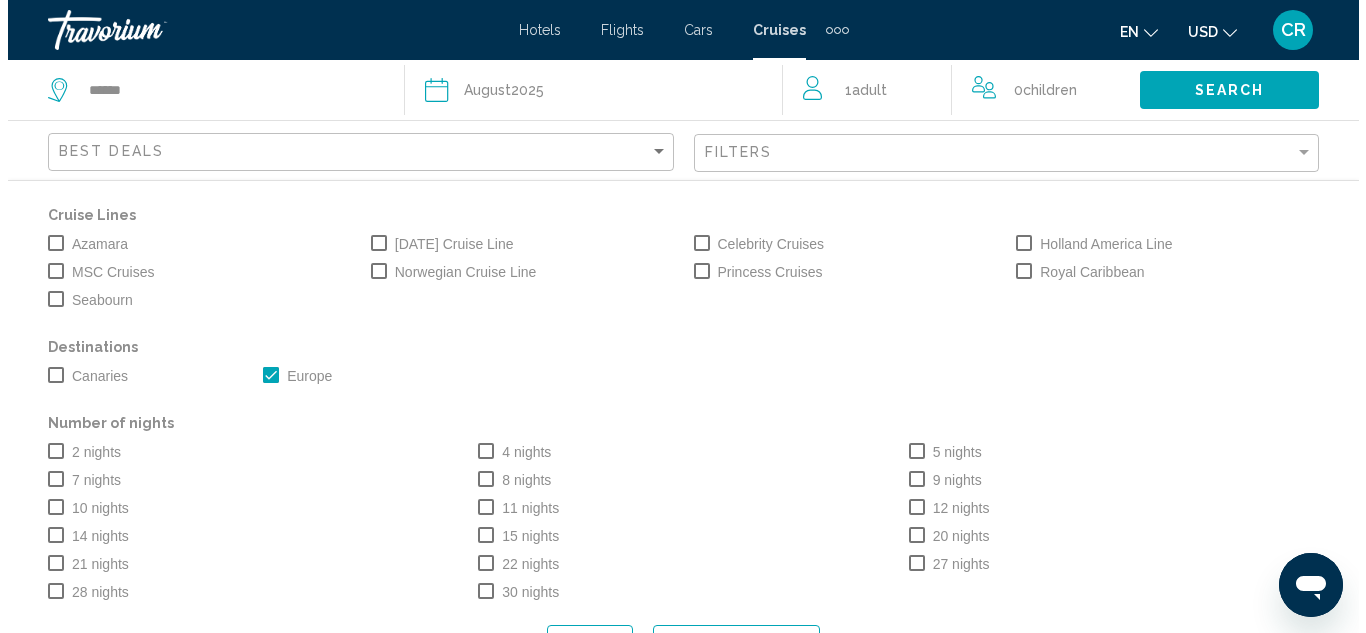 scroll, scrollTop: 0, scrollLeft: 0, axis: both 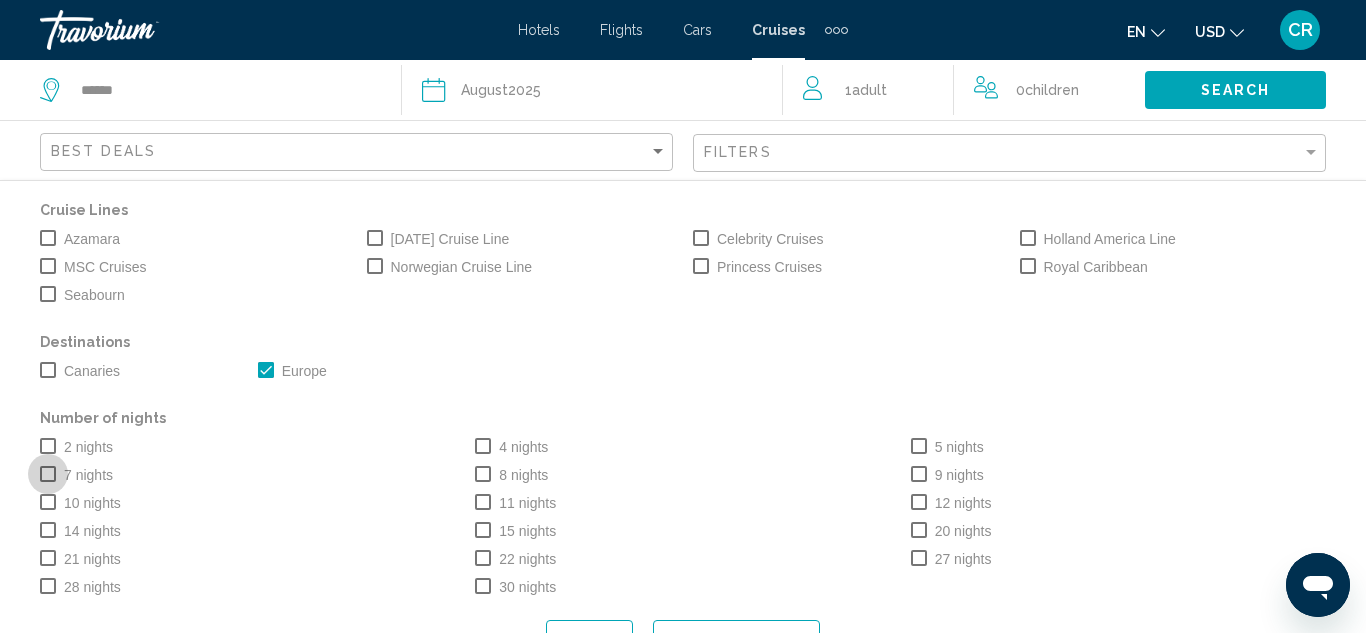 click at bounding box center (48, 474) 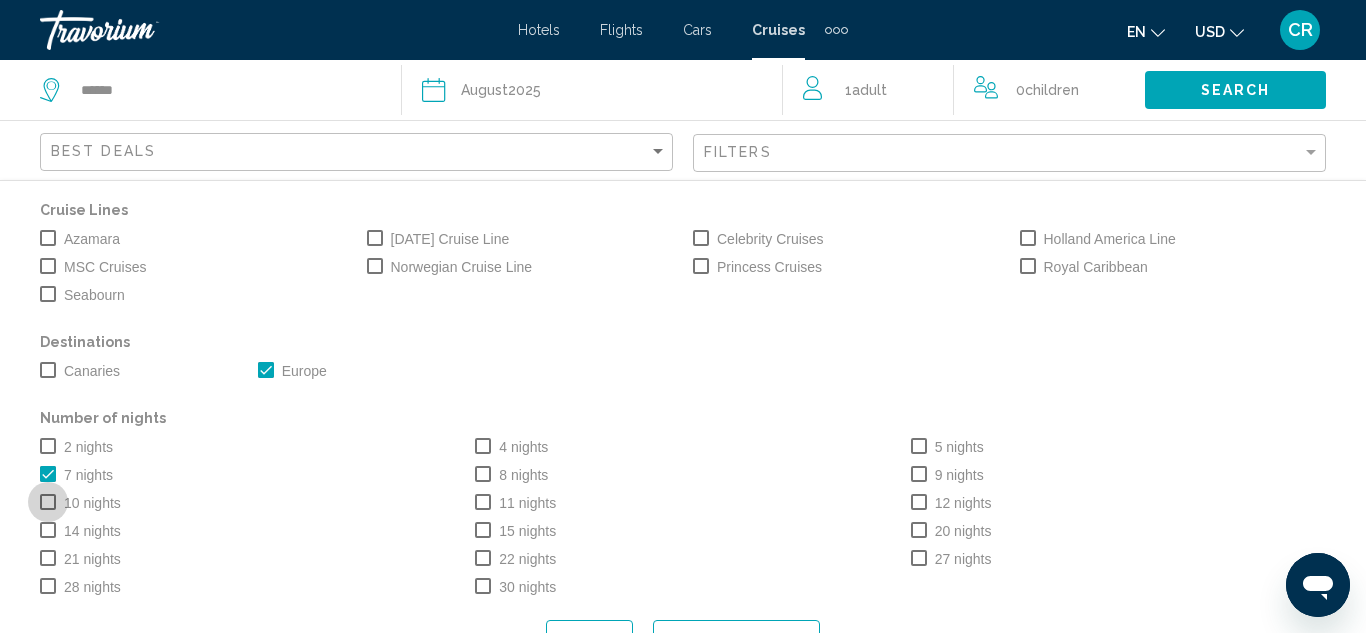 click at bounding box center (48, 502) 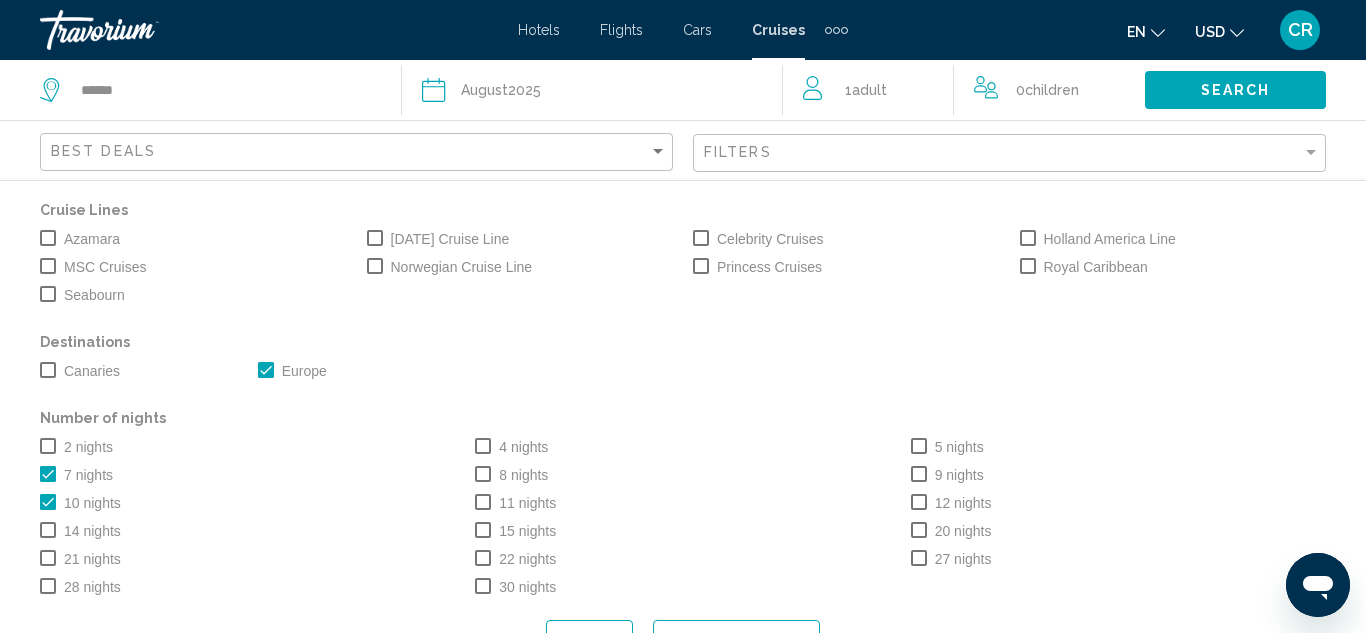 click at bounding box center (48, 530) 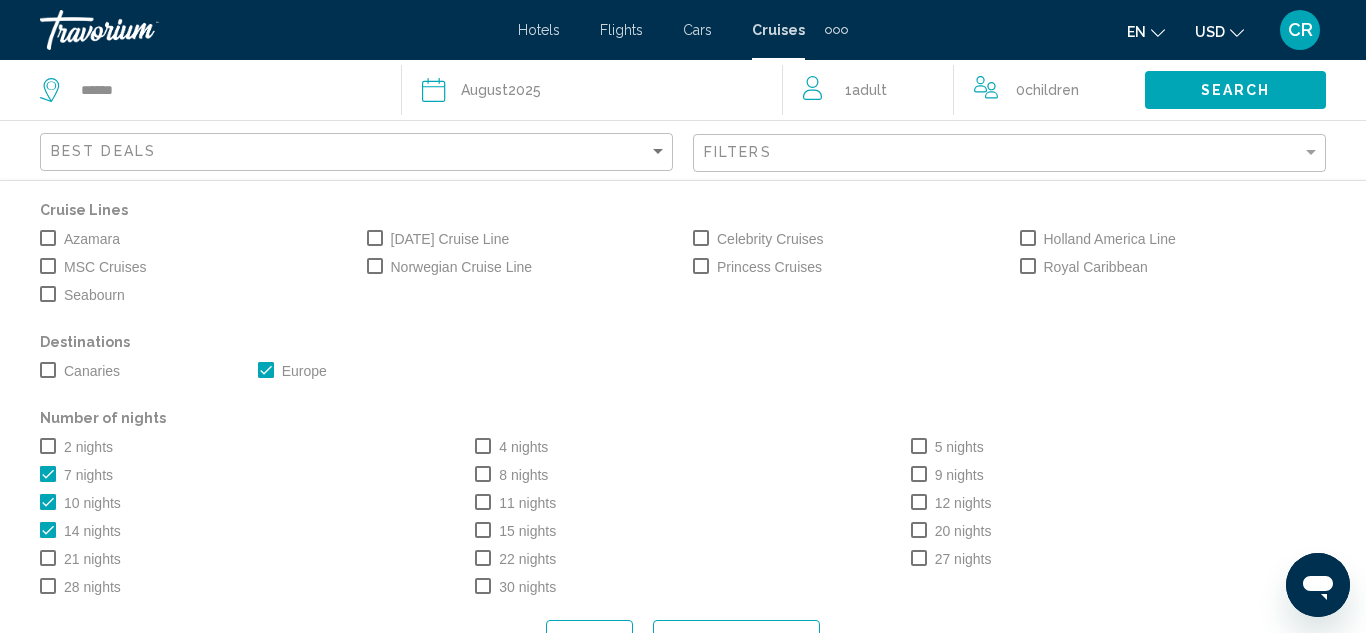 click on "Search" 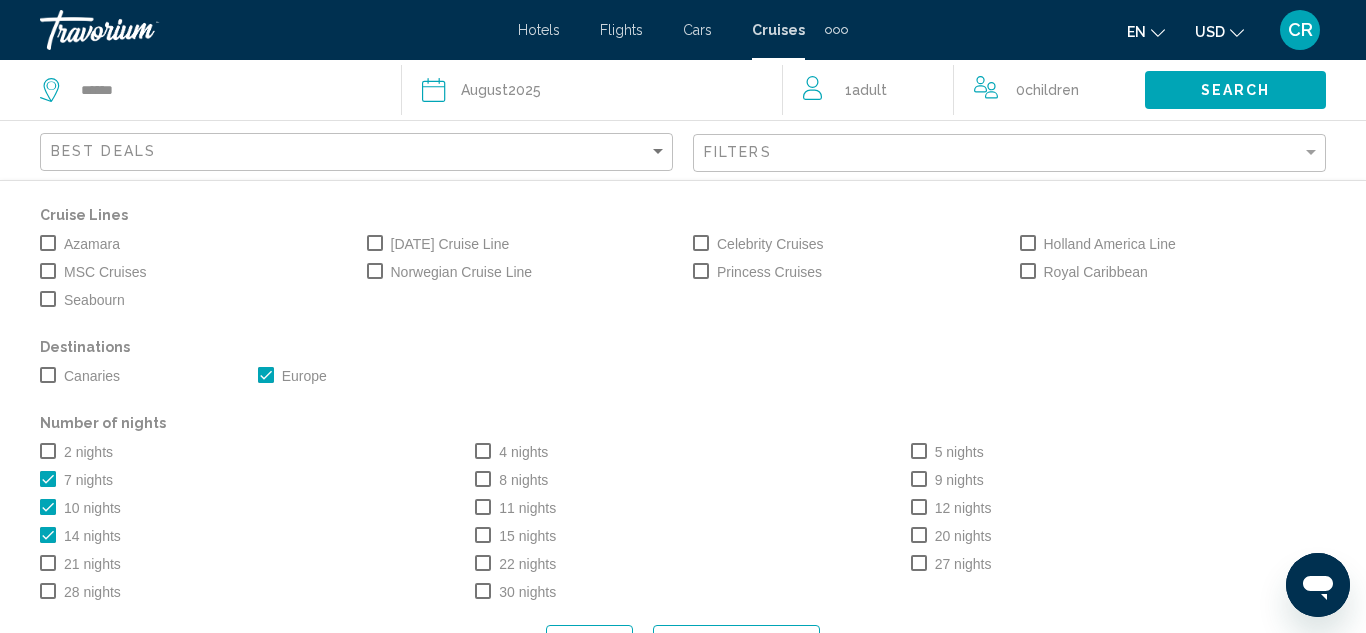 scroll, scrollTop: 5, scrollLeft: 0, axis: vertical 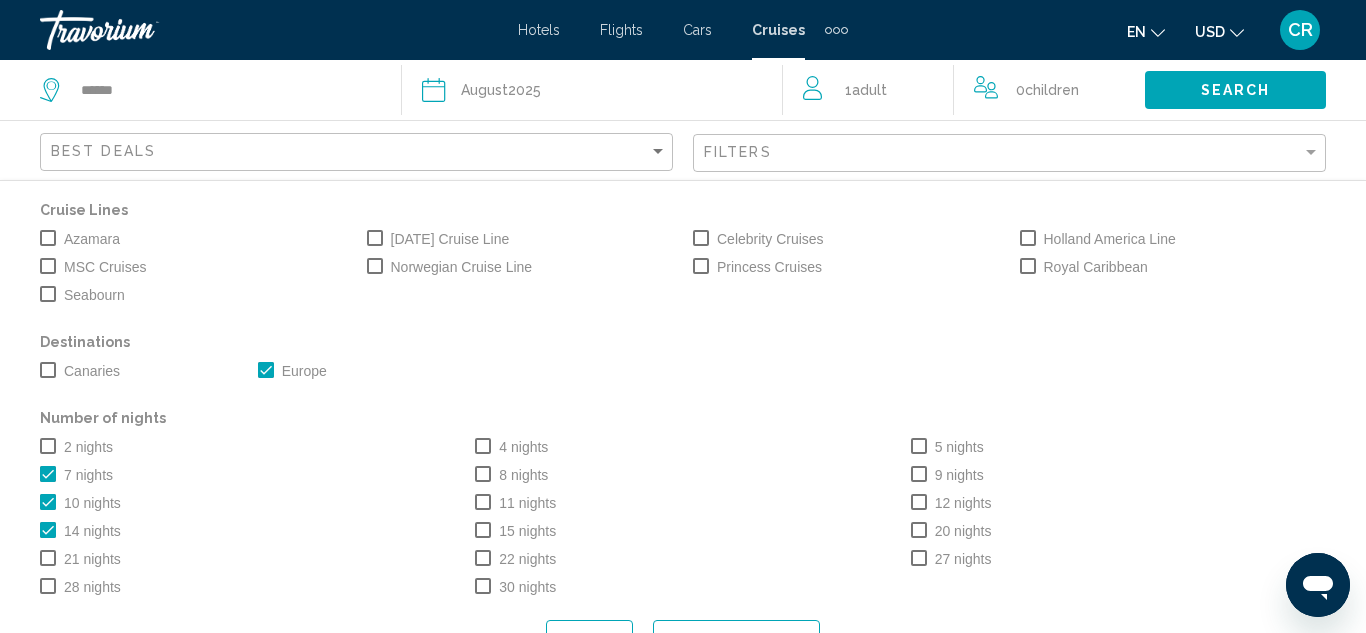 click on "Search" 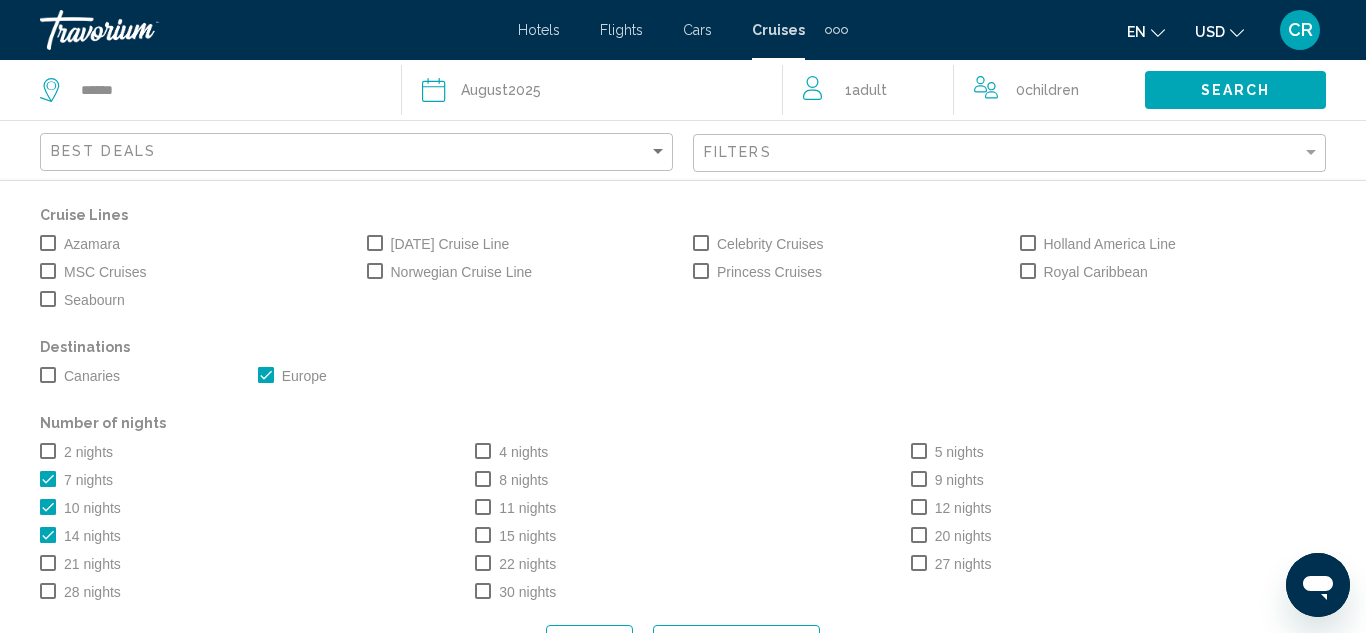 click 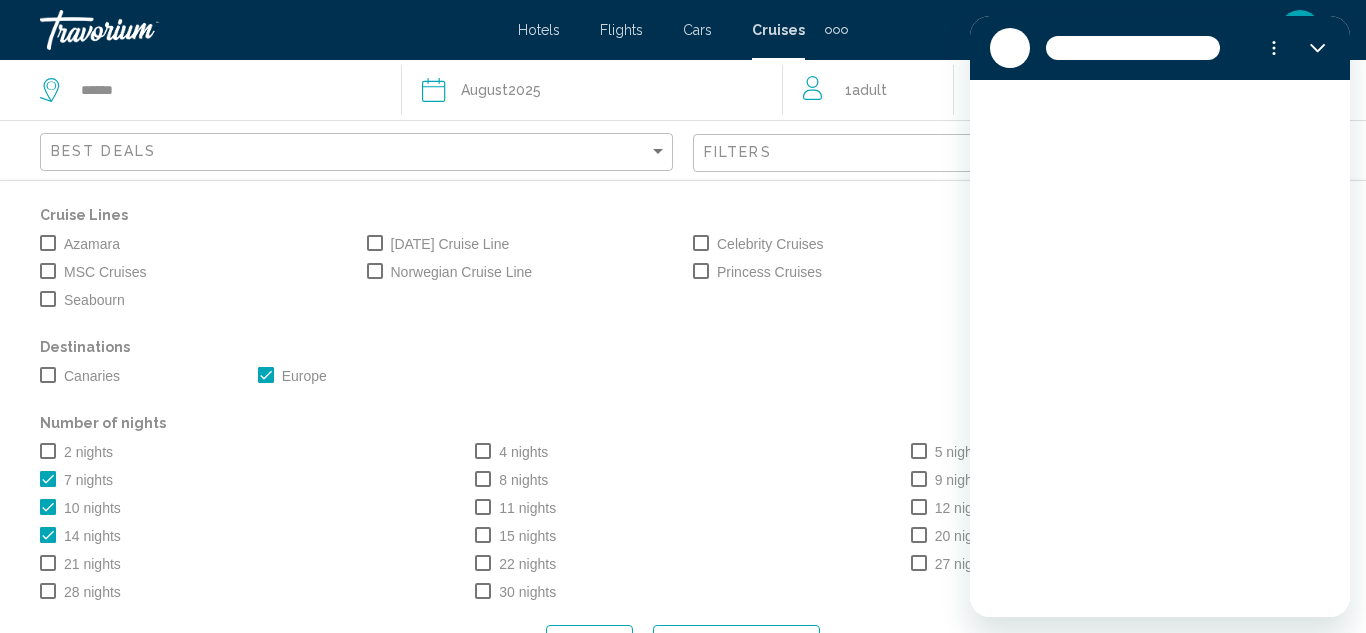 scroll, scrollTop: 0, scrollLeft: 0, axis: both 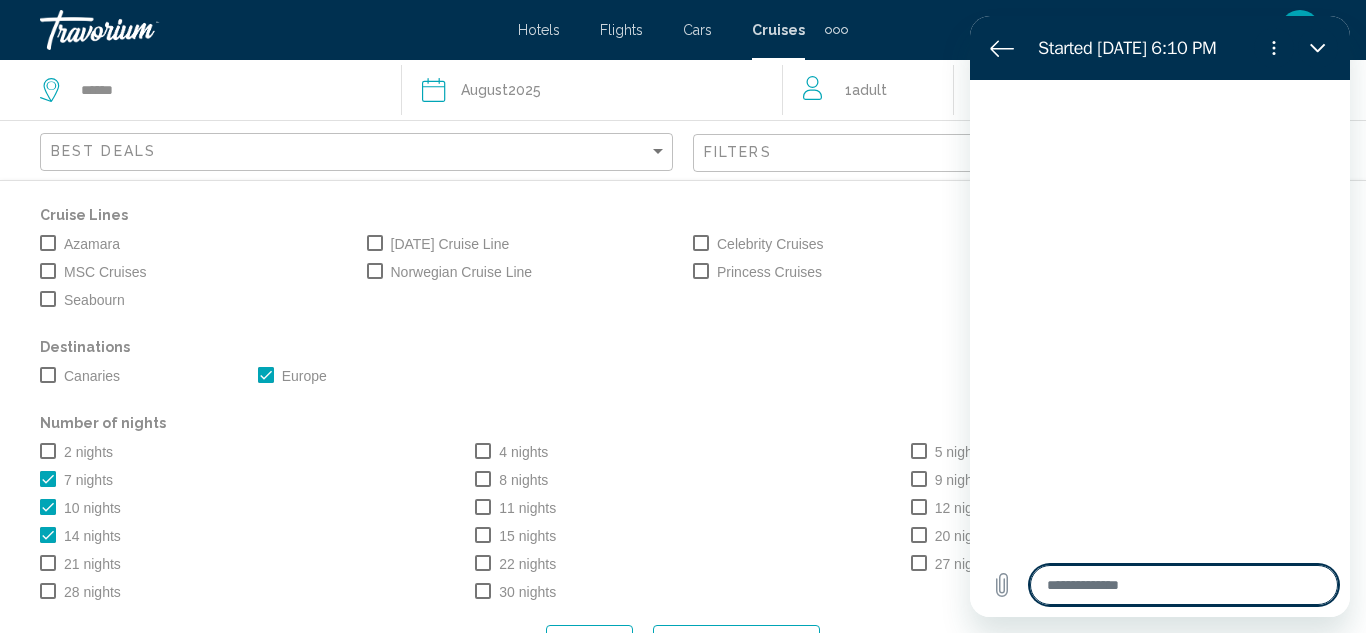 type on "*" 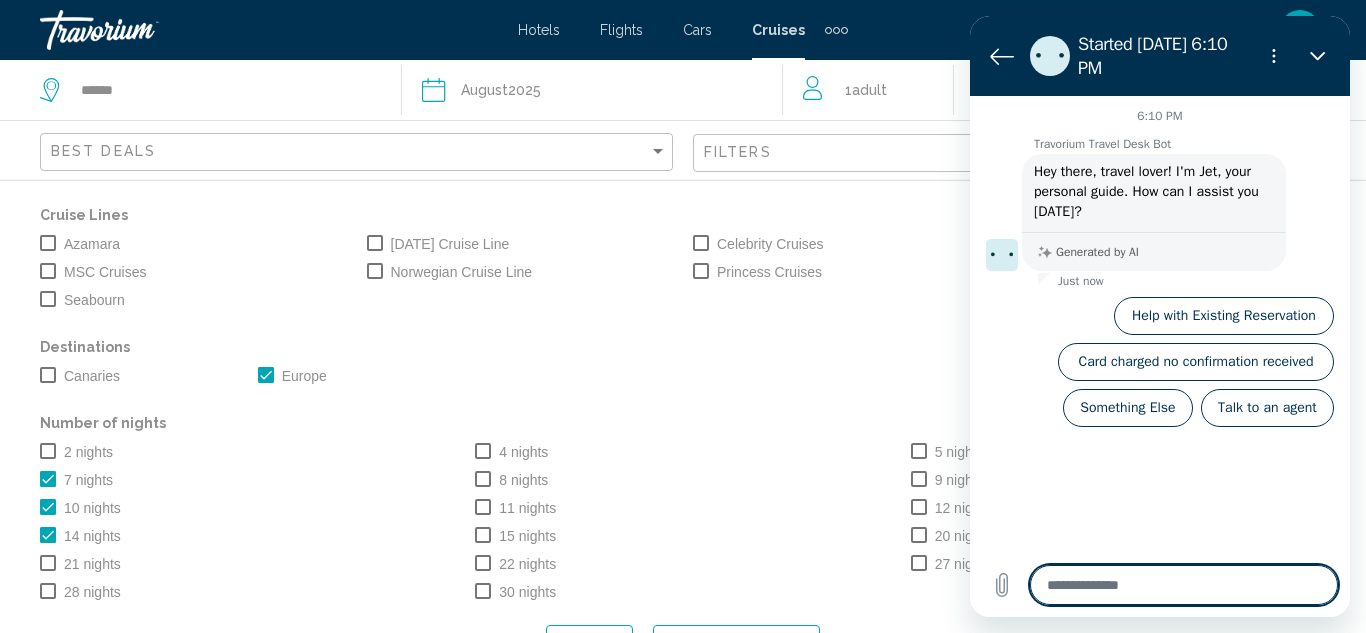 scroll, scrollTop: 5, scrollLeft: 0, axis: vertical 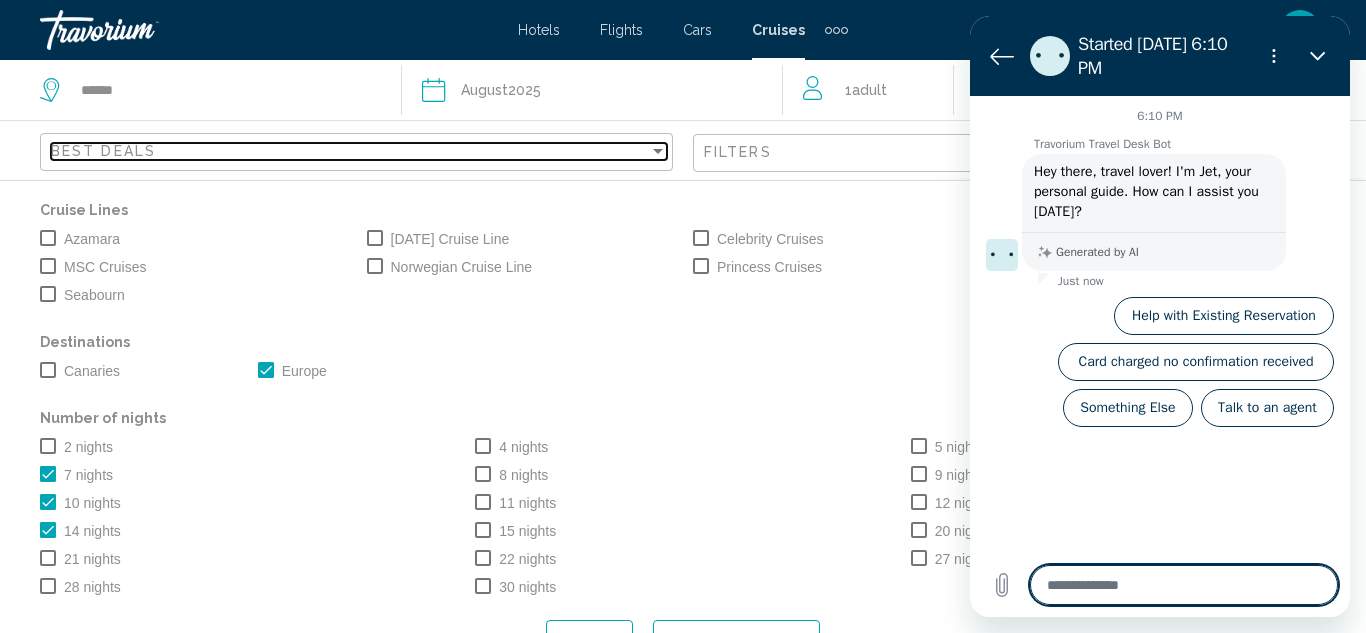 click at bounding box center [658, 151] 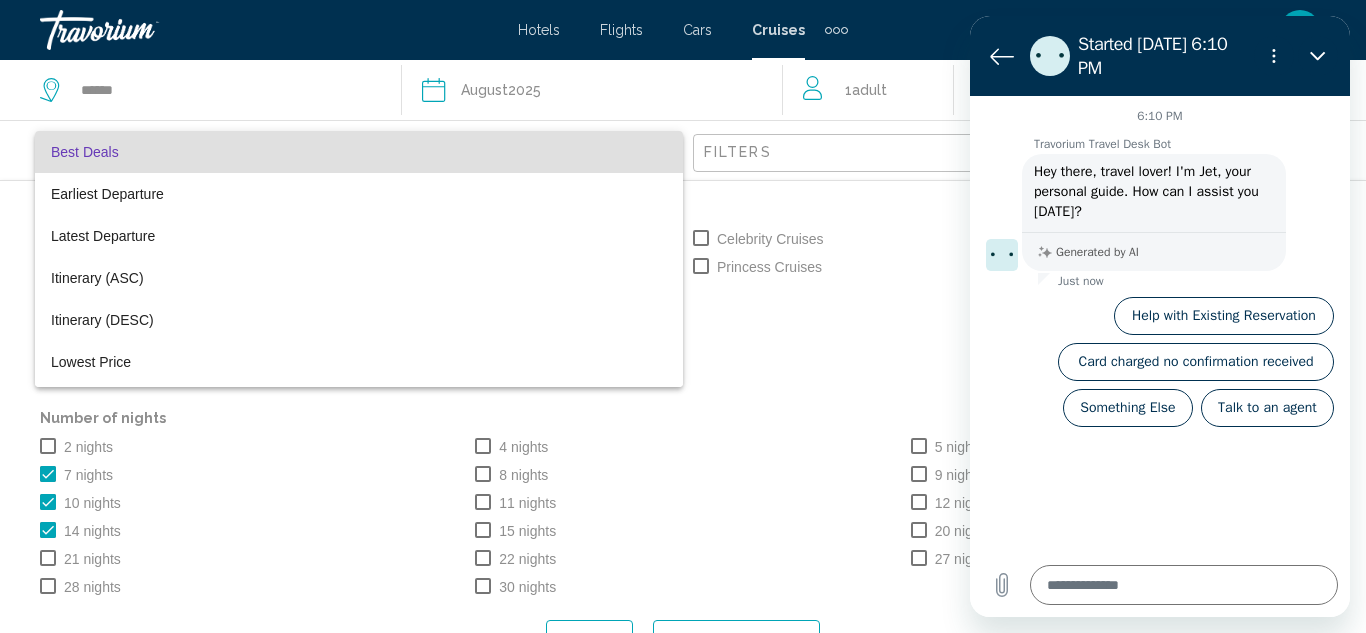 click at bounding box center (683, 316) 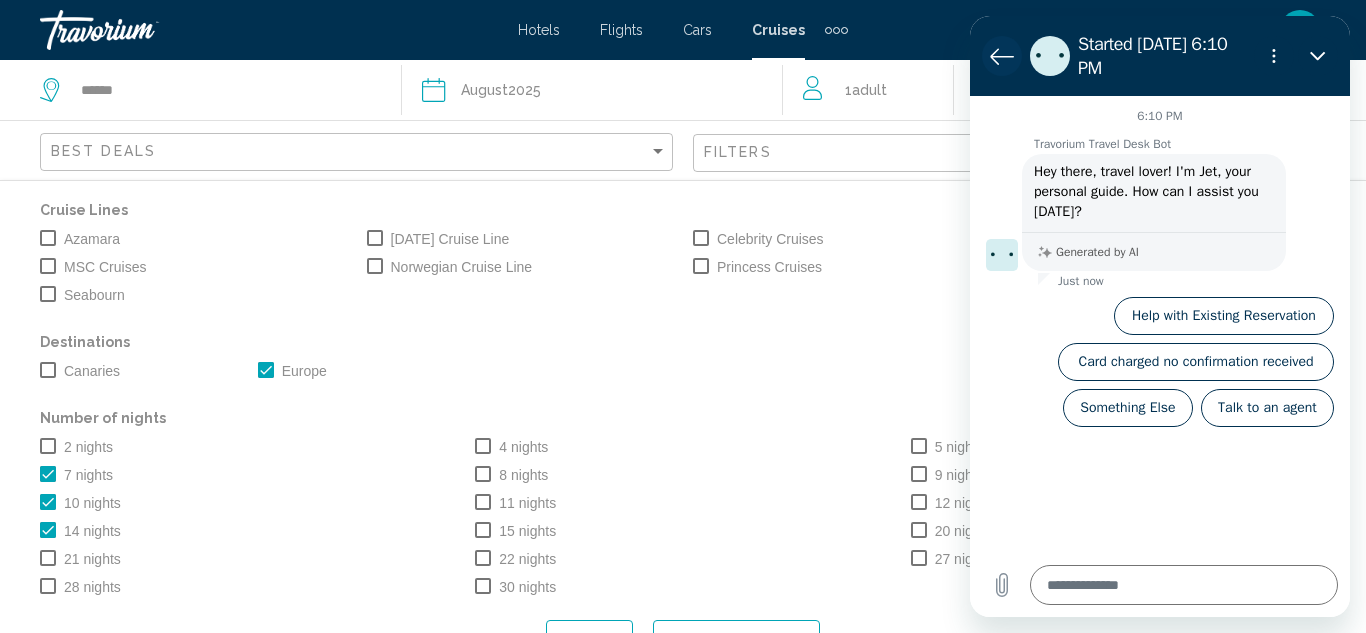click 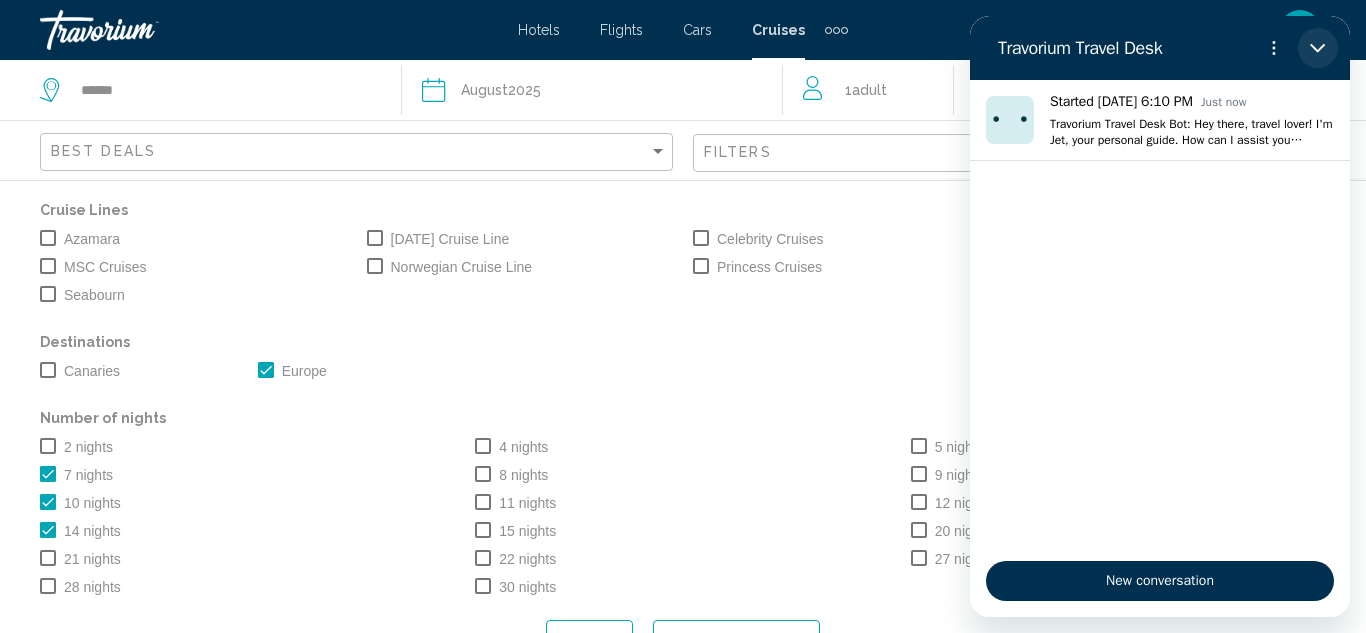 click 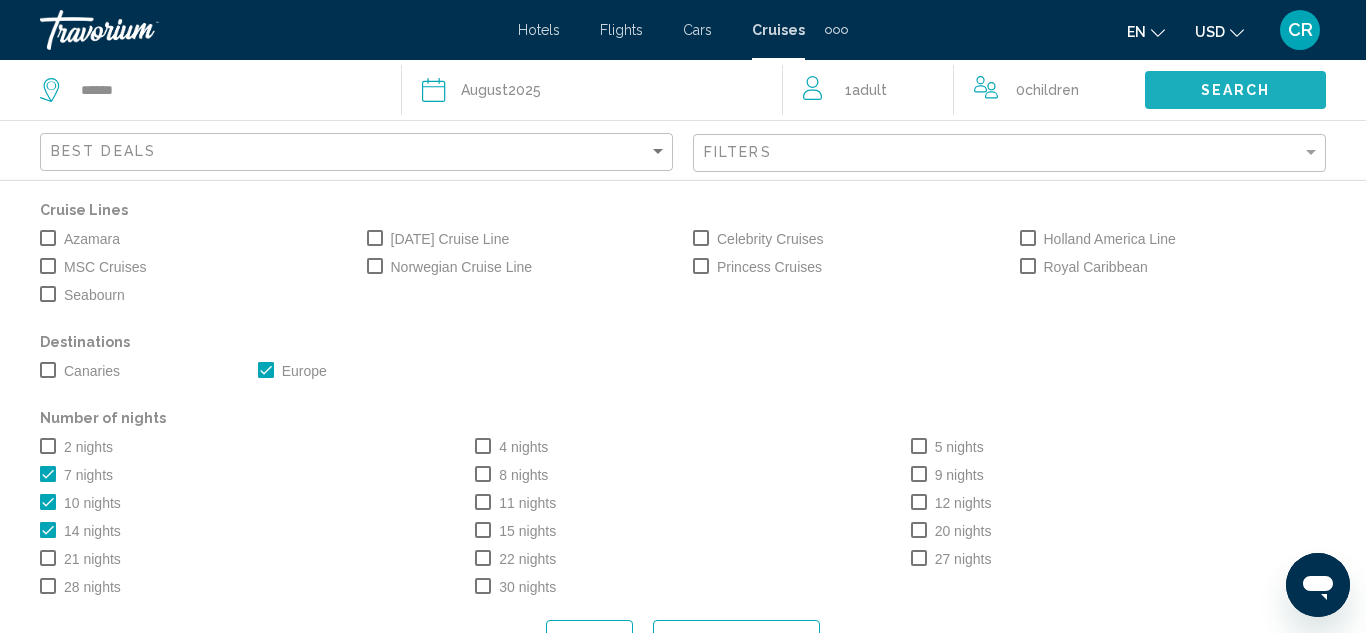 click on "Search" 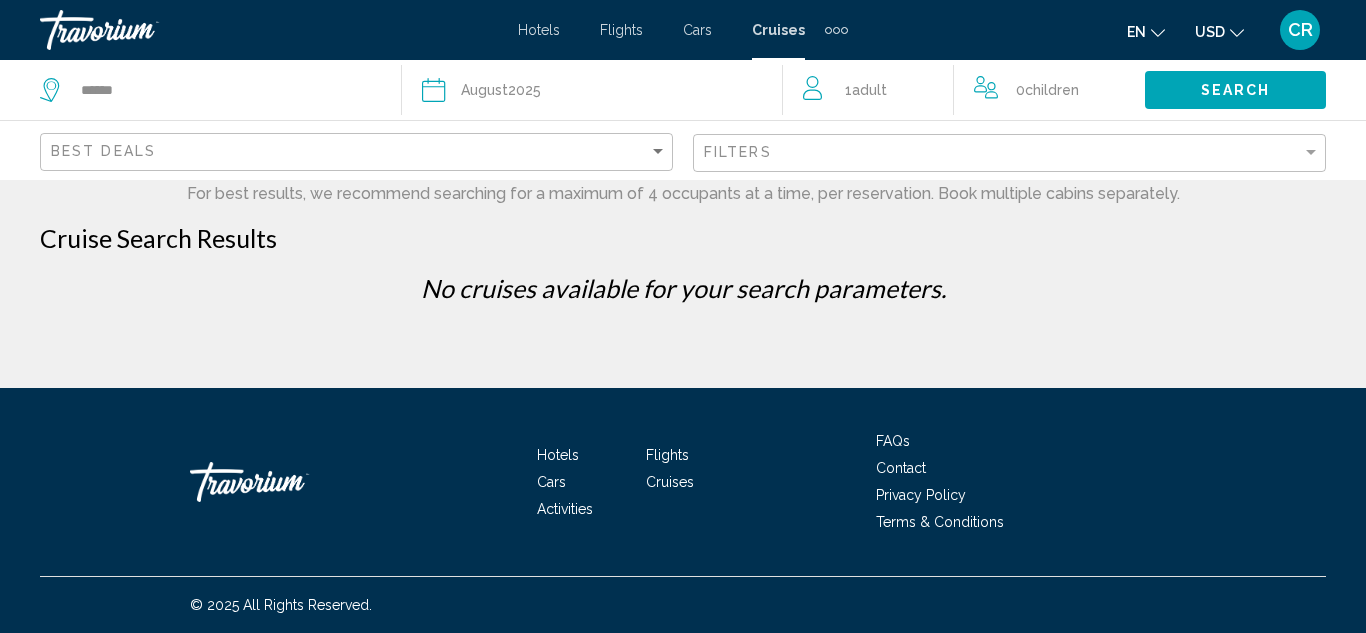 scroll, scrollTop: 0, scrollLeft: 0, axis: both 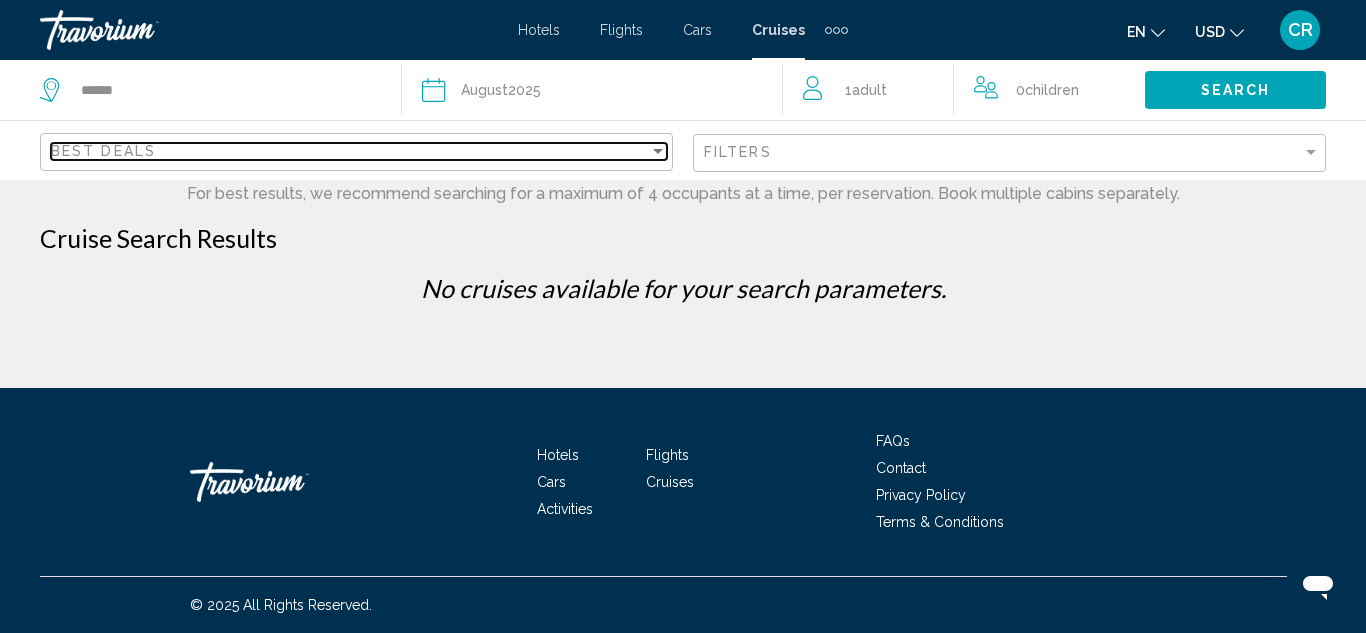 click at bounding box center (658, 151) 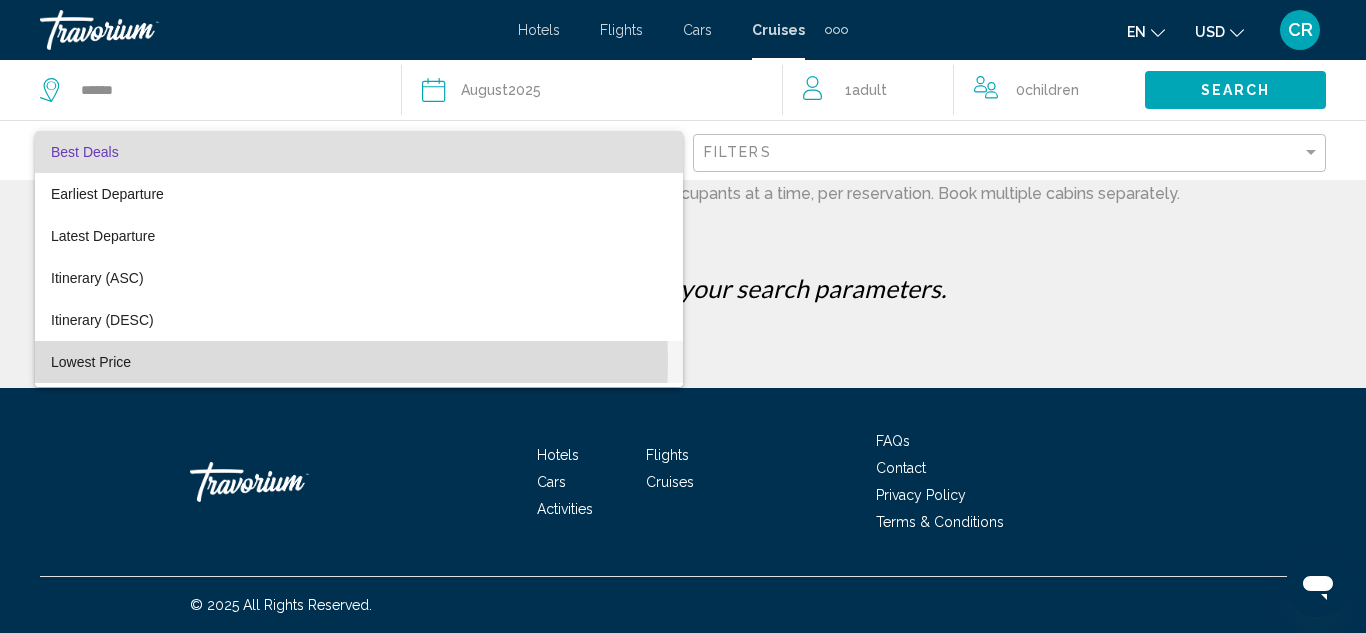 click on "Lowest Price" at bounding box center [91, 362] 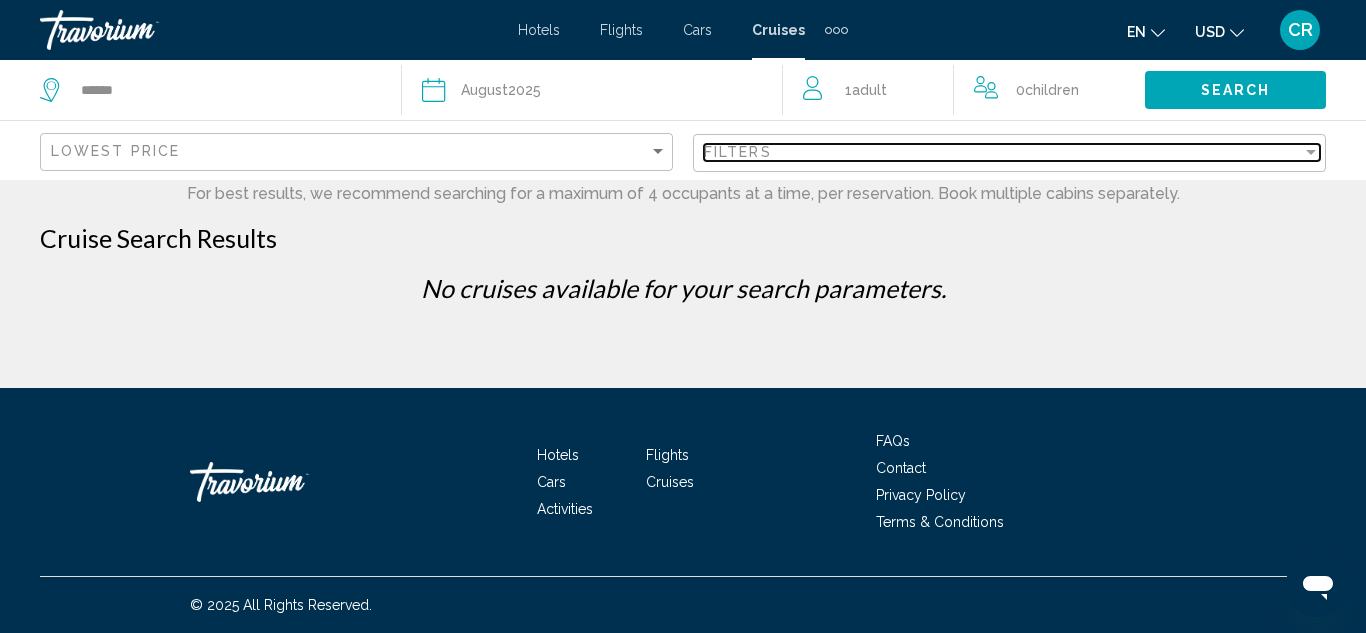click at bounding box center [1311, 152] 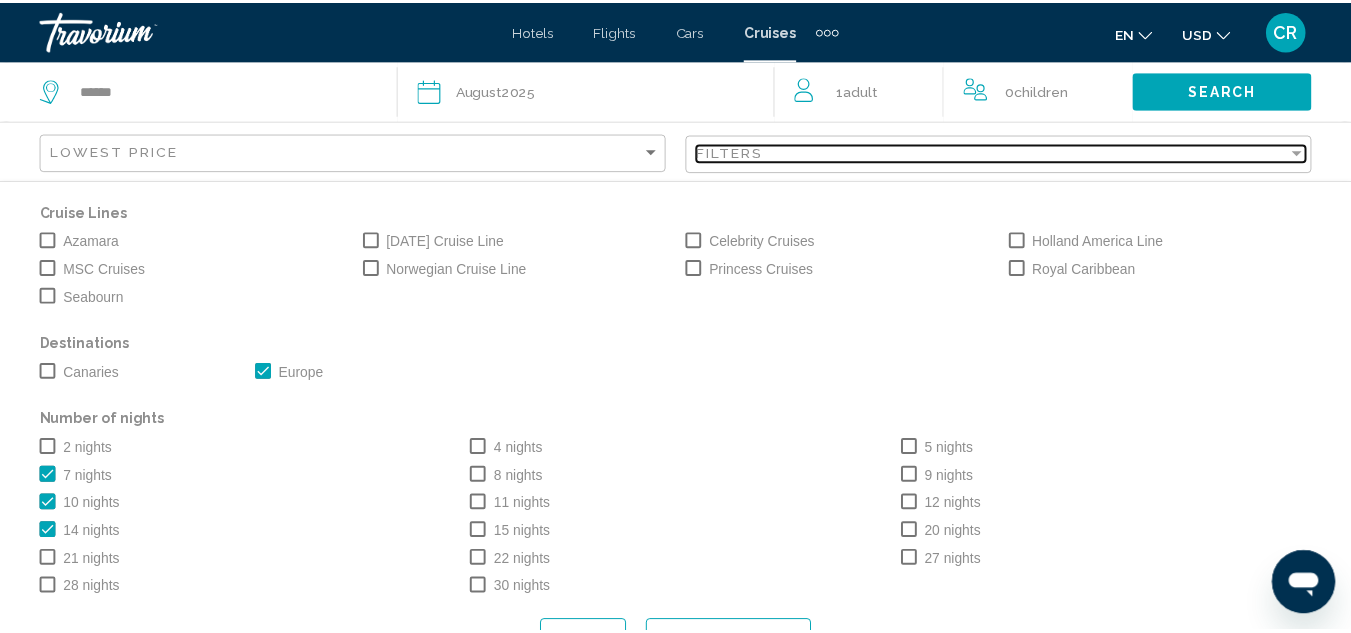 scroll, scrollTop: 5, scrollLeft: 0, axis: vertical 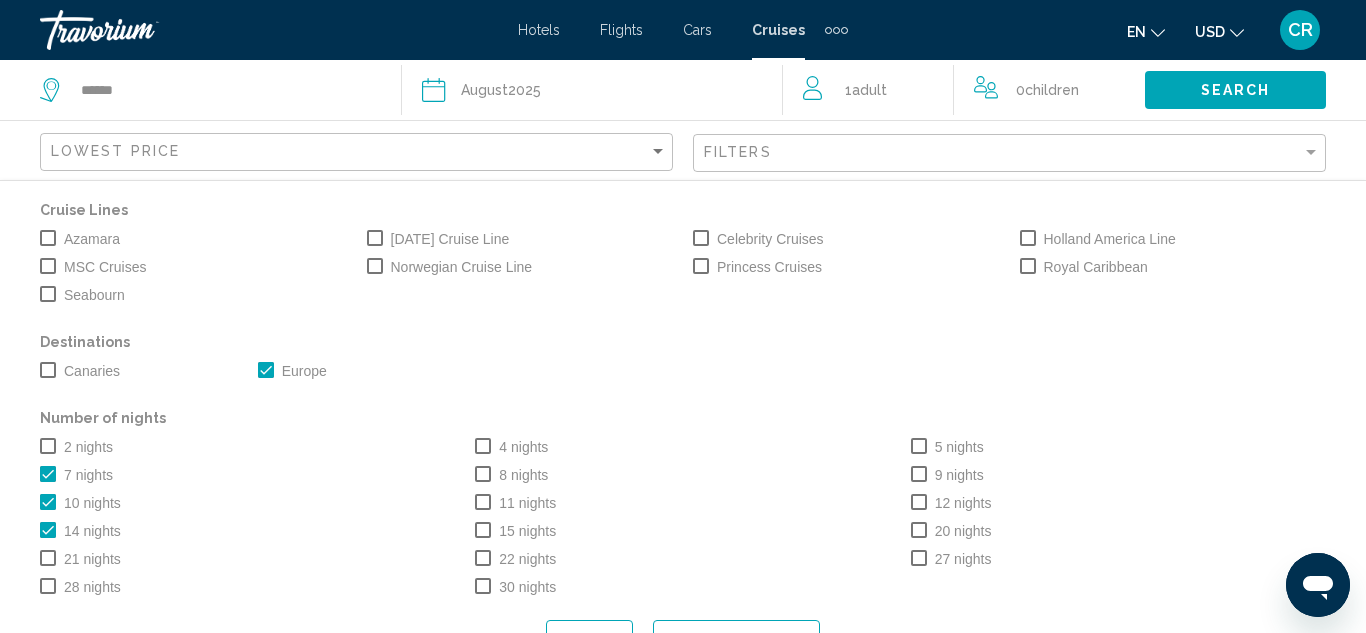 click on "Search" 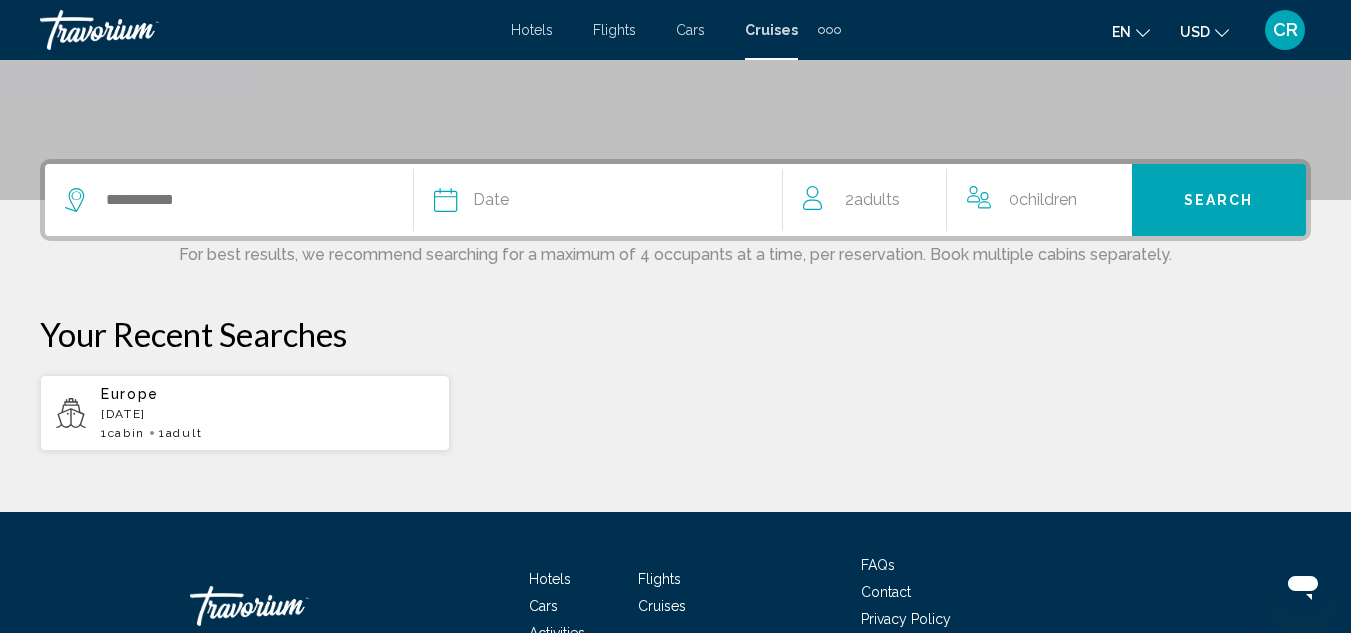 scroll, scrollTop: 500, scrollLeft: 0, axis: vertical 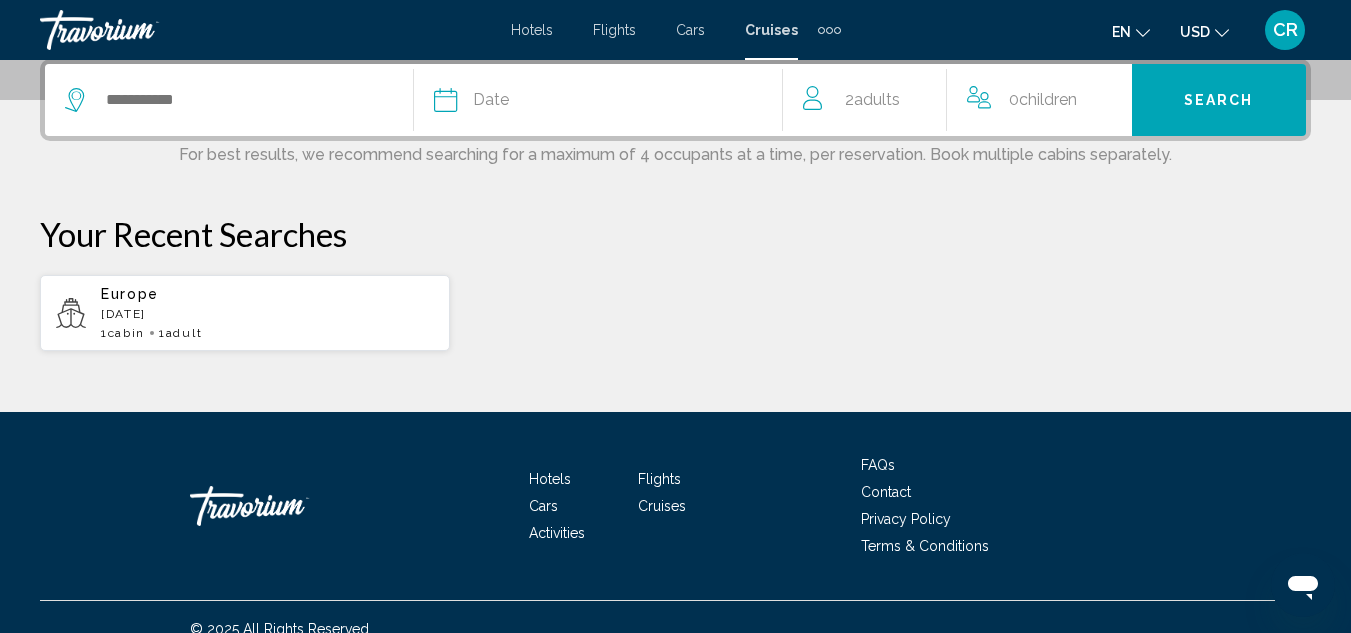 click on "[DATE]" at bounding box center (267, 314) 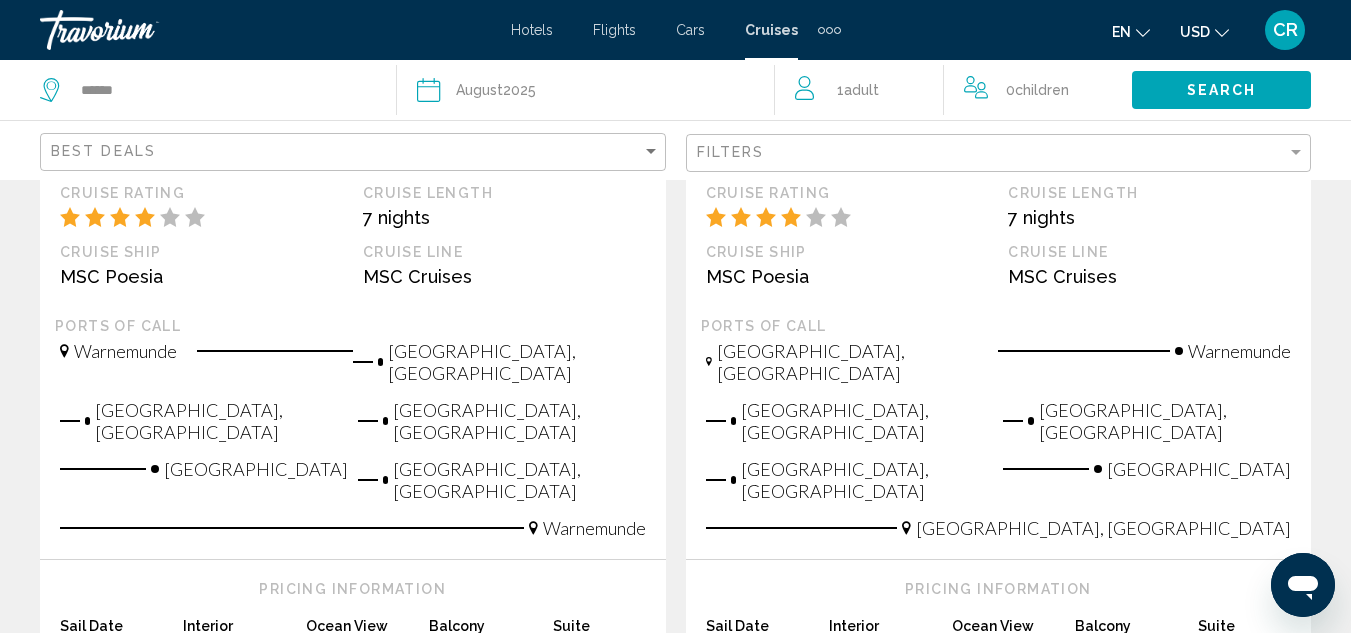 scroll, scrollTop: 2500, scrollLeft: 0, axis: vertical 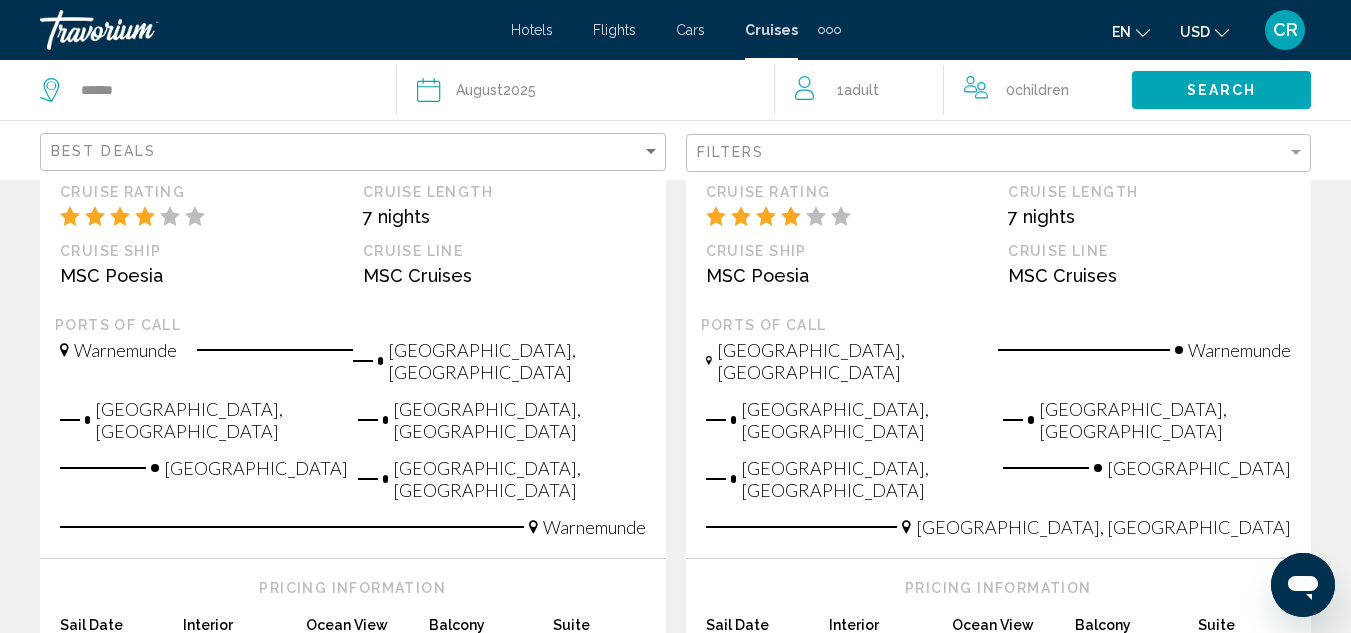 click on "2" at bounding box center [536, 751] 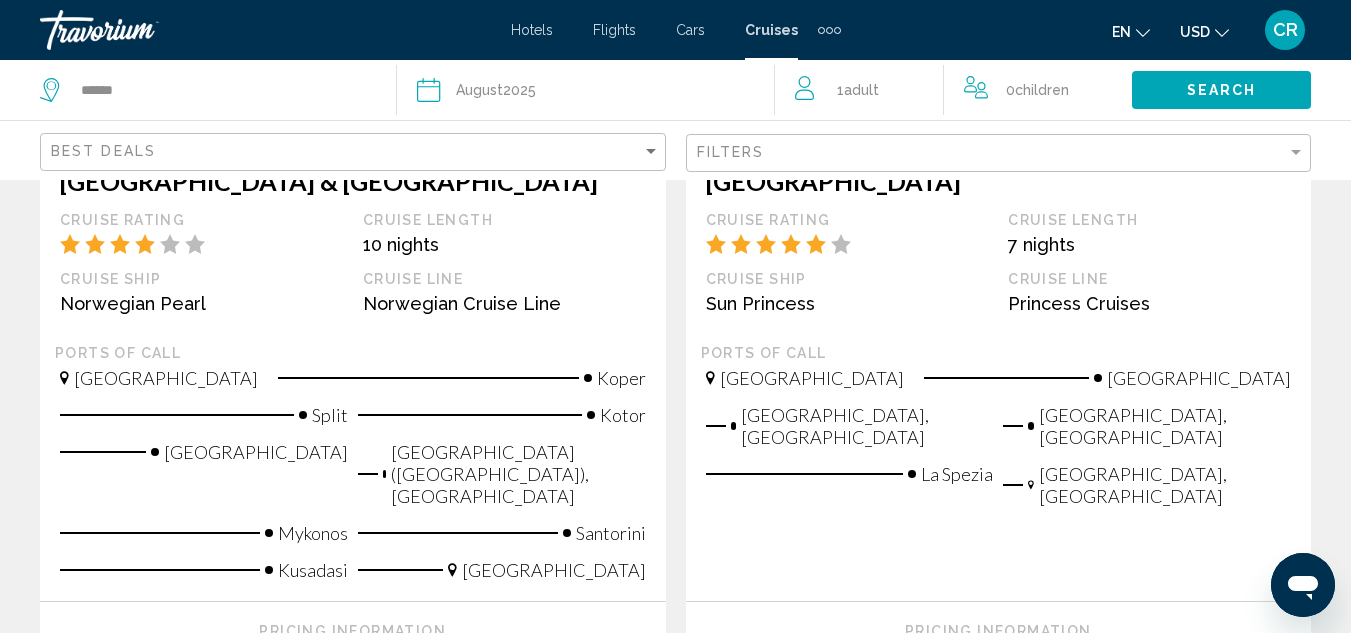 scroll, scrollTop: 2700, scrollLeft: 0, axis: vertical 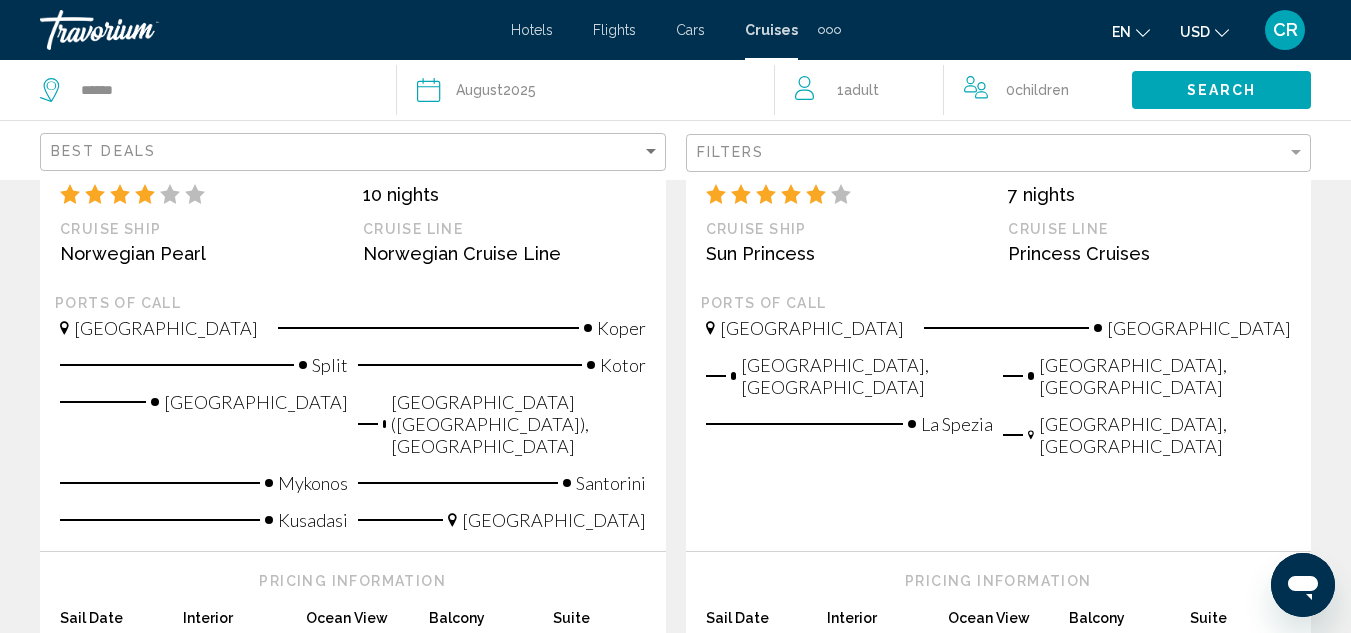 click on "3" at bounding box center (606, 744) 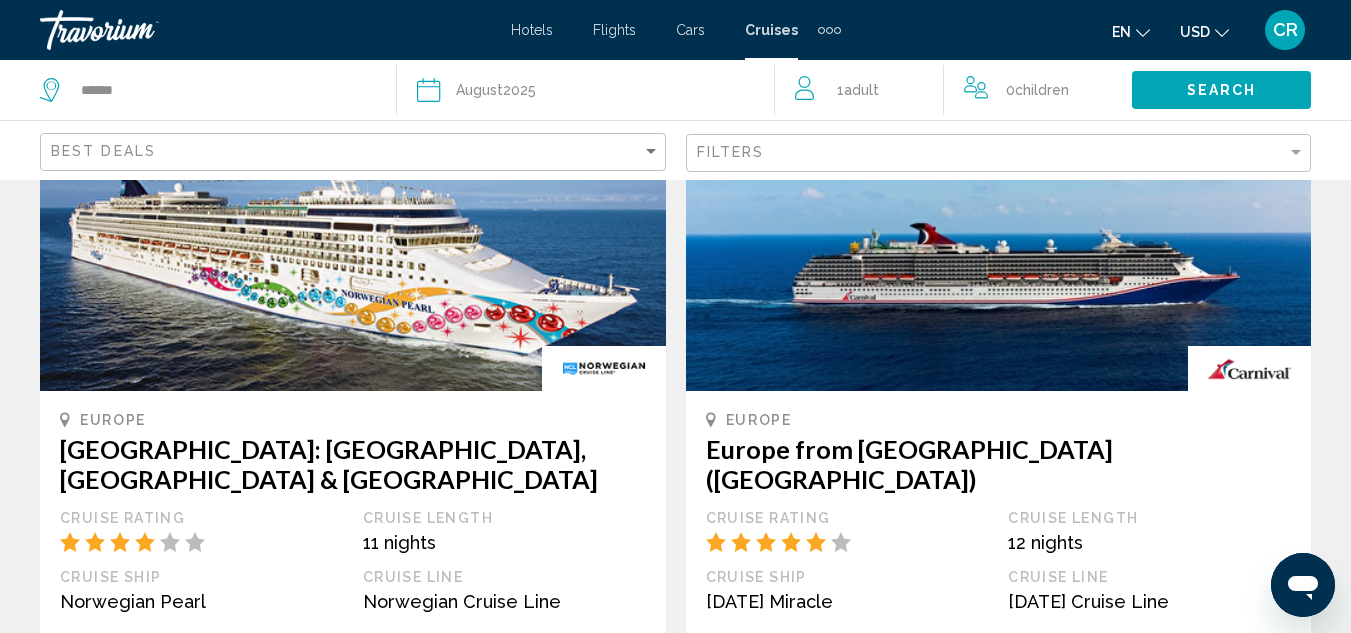 scroll, scrollTop: 200, scrollLeft: 0, axis: vertical 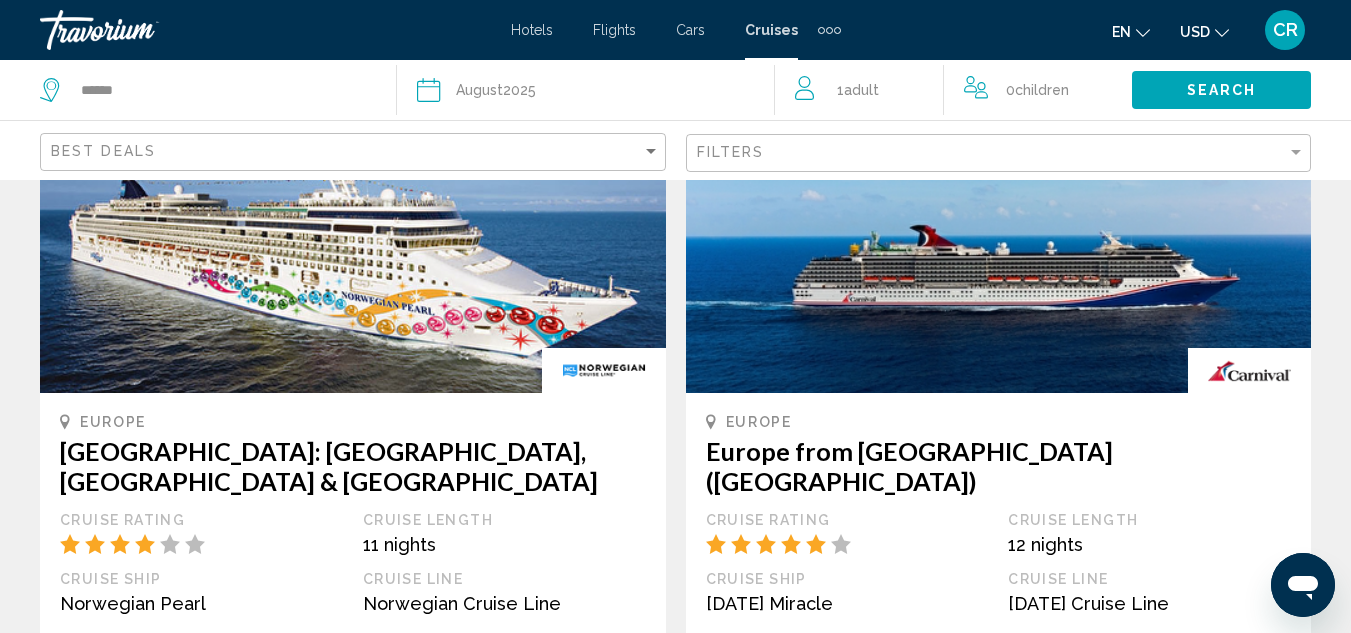 drag, startPoint x: 900, startPoint y: 384, endPoint x: 834, endPoint y: 460, distance: 100.65784 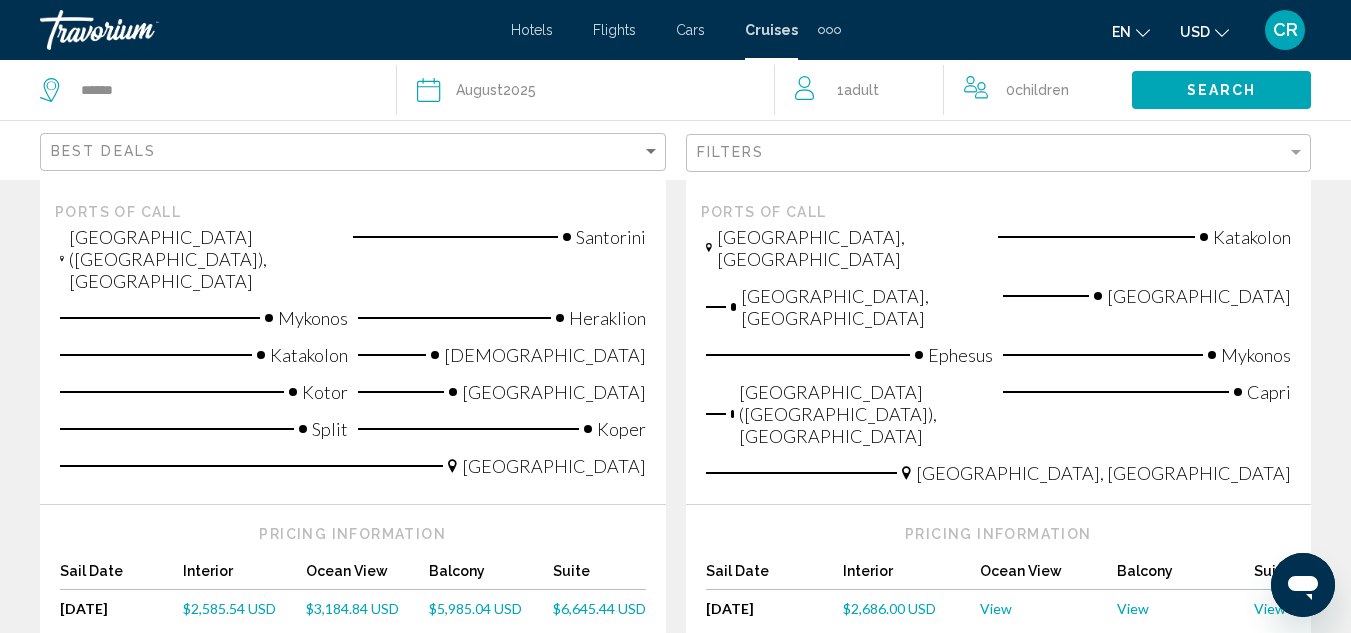 scroll, scrollTop: 700, scrollLeft: 0, axis: vertical 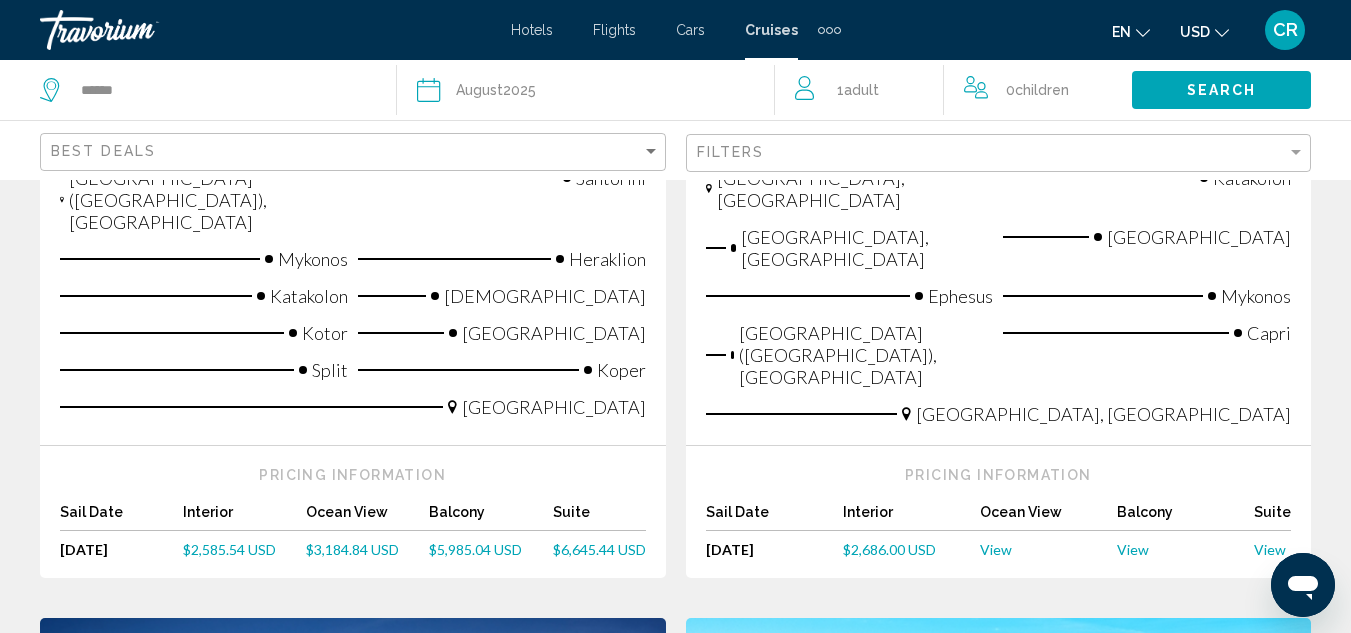 drag, startPoint x: 810, startPoint y: 466, endPoint x: 776, endPoint y: 338, distance: 132.43866 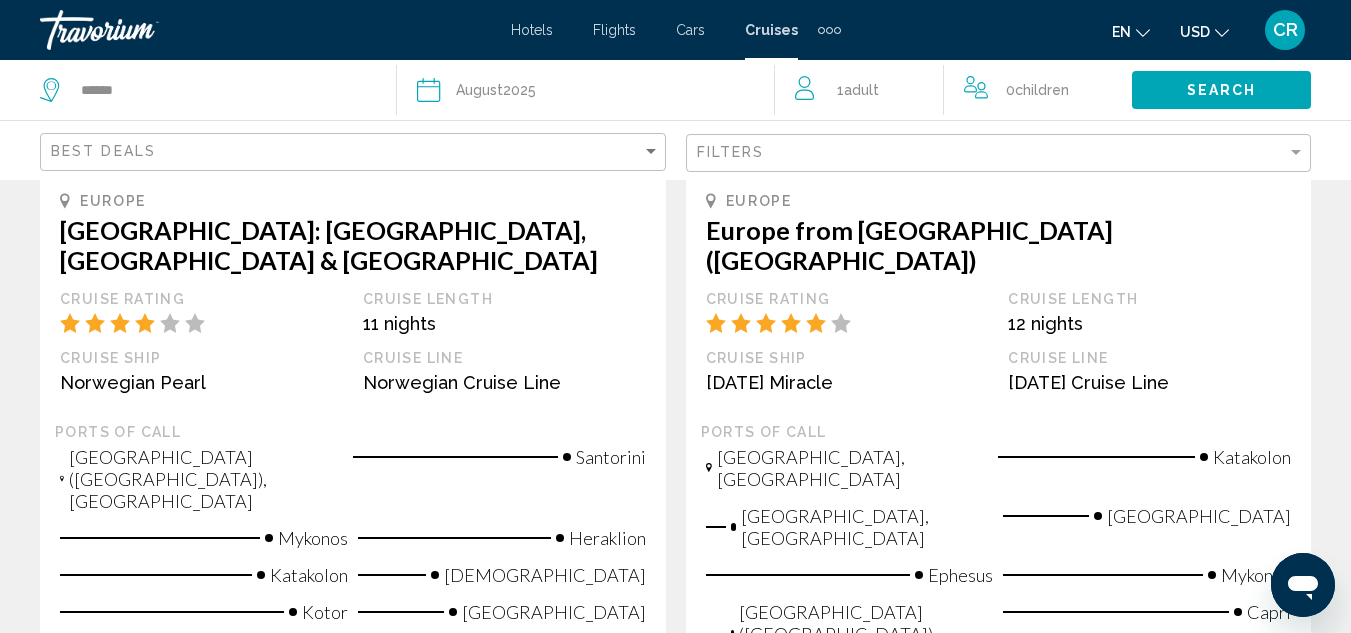 scroll, scrollTop: 200, scrollLeft: 0, axis: vertical 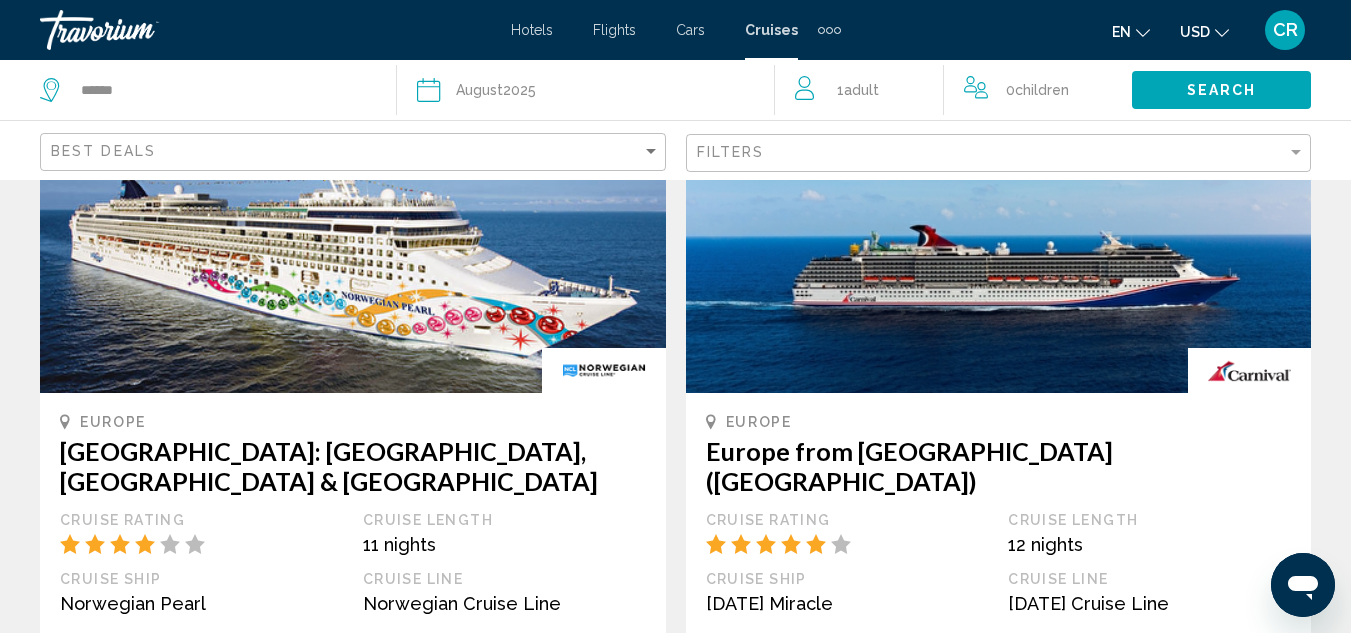 click on "Europe from [GEOGRAPHIC_DATA] ([GEOGRAPHIC_DATA])" at bounding box center [999, 466] 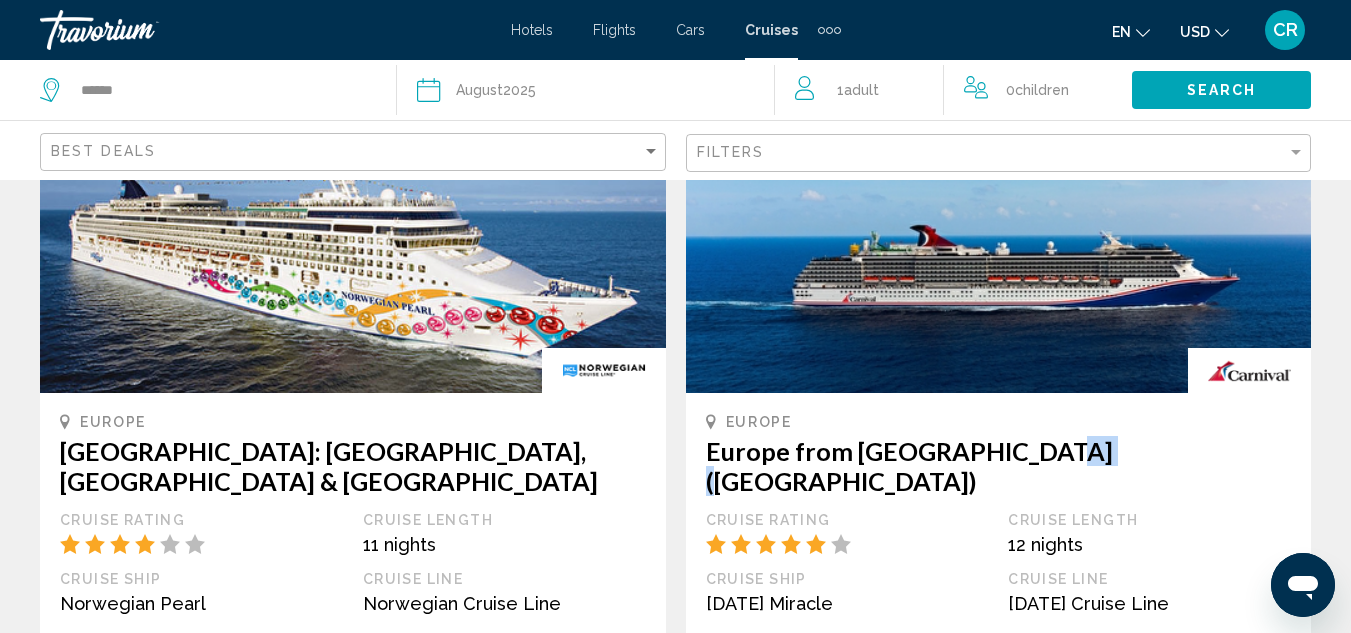 click on "Europe from [GEOGRAPHIC_DATA] ([GEOGRAPHIC_DATA])" at bounding box center [999, 466] 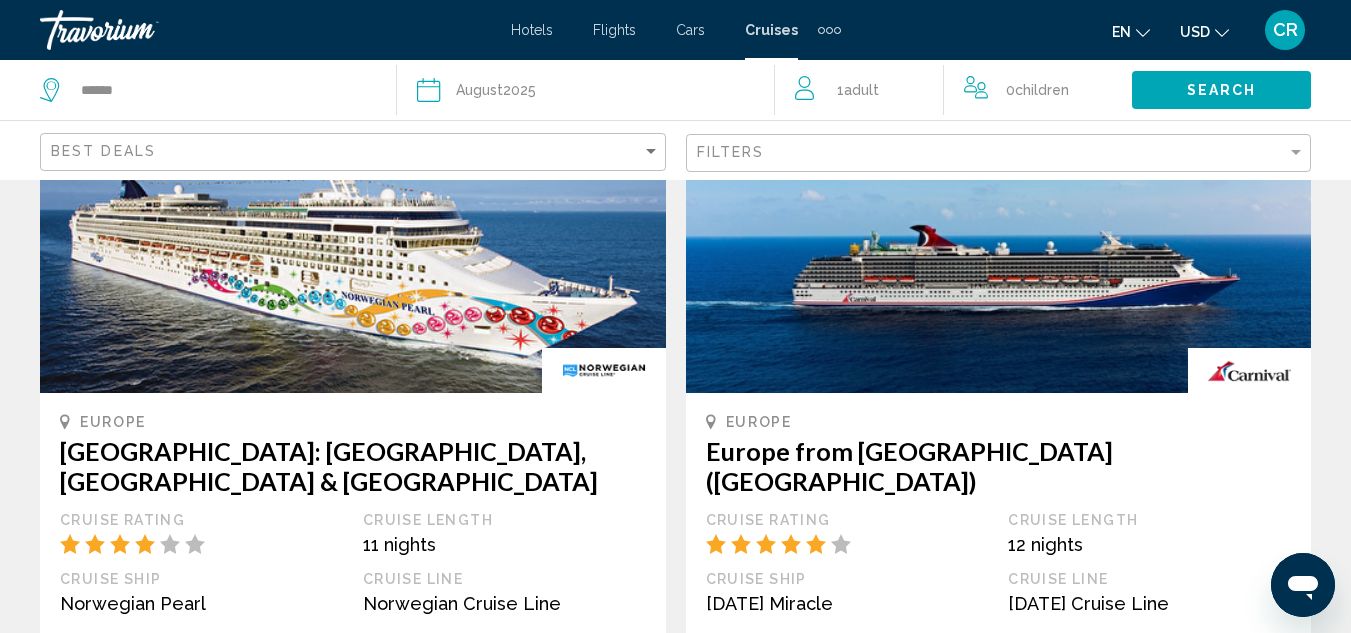 click on "Europe" at bounding box center [999, 422] 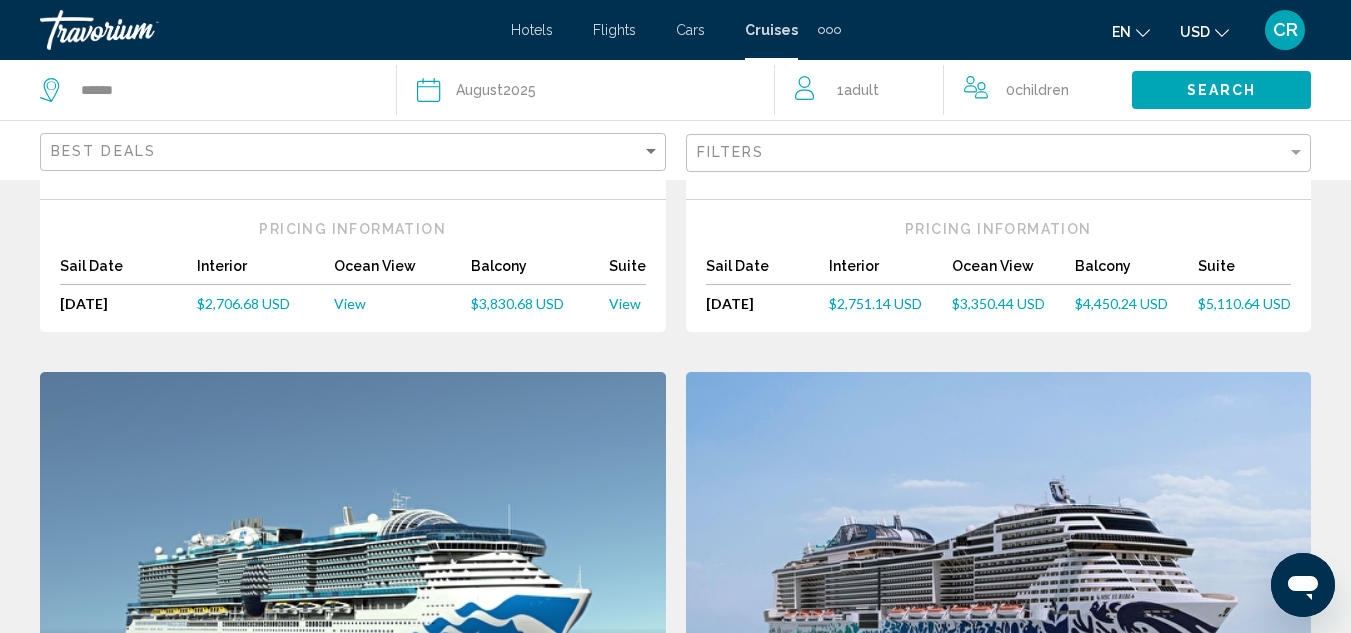 scroll, scrollTop: 1800, scrollLeft: 0, axis: vertical 